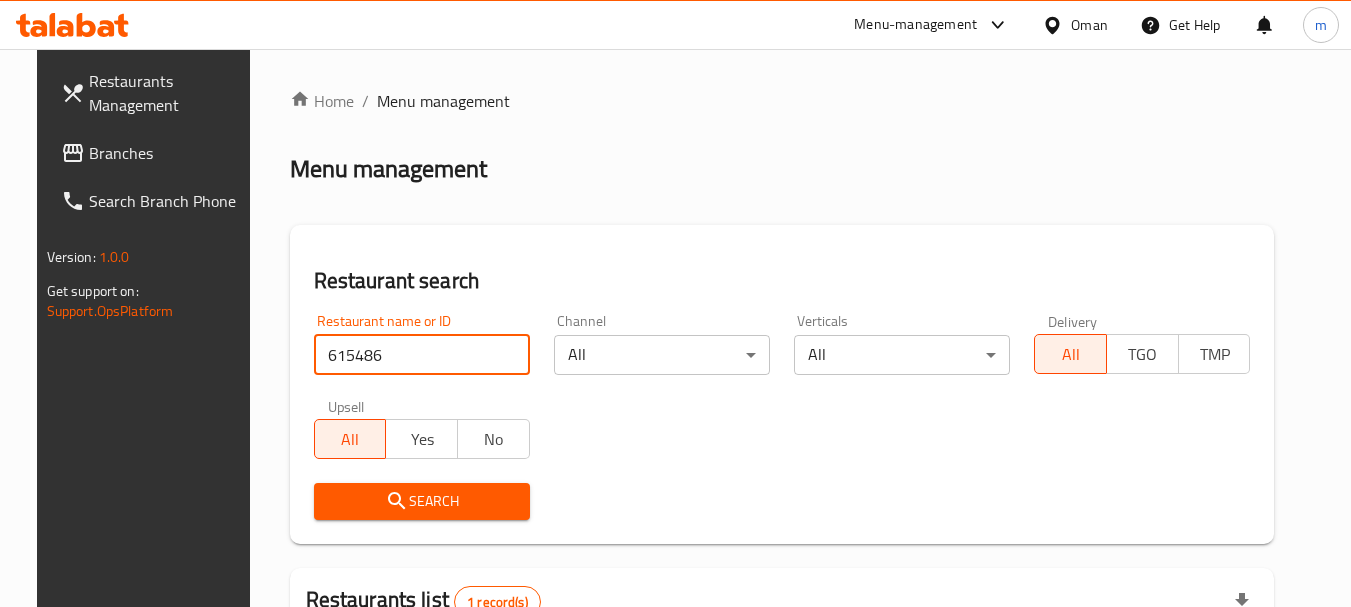 scroll, scrollTop: 260, scrollLeft: 0, axis: vertical 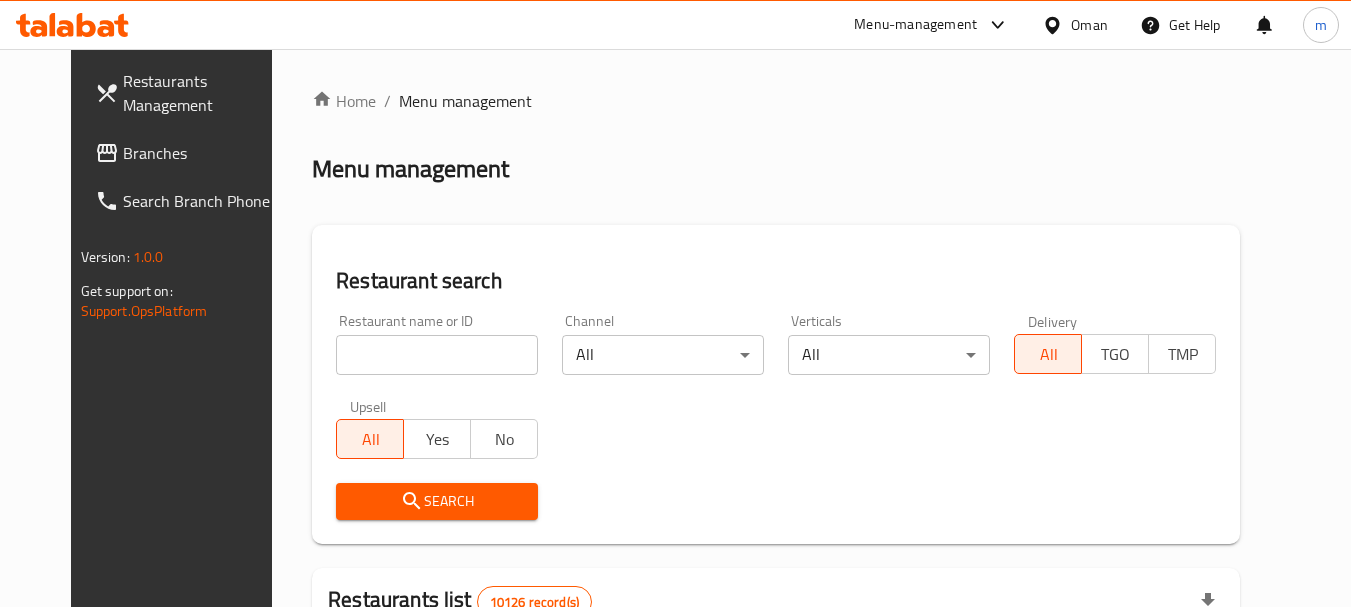 click on "Oman" at bounding box center (1089, 25) 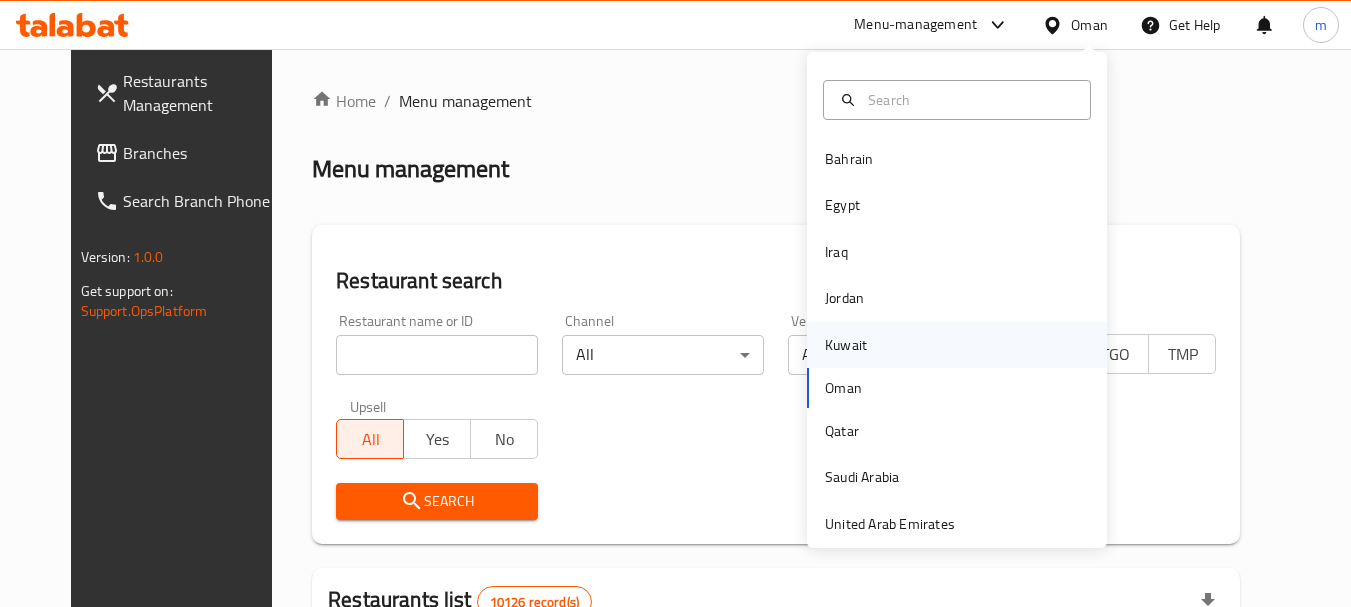 click on "Kuwait" at bounding box center (846, 345) 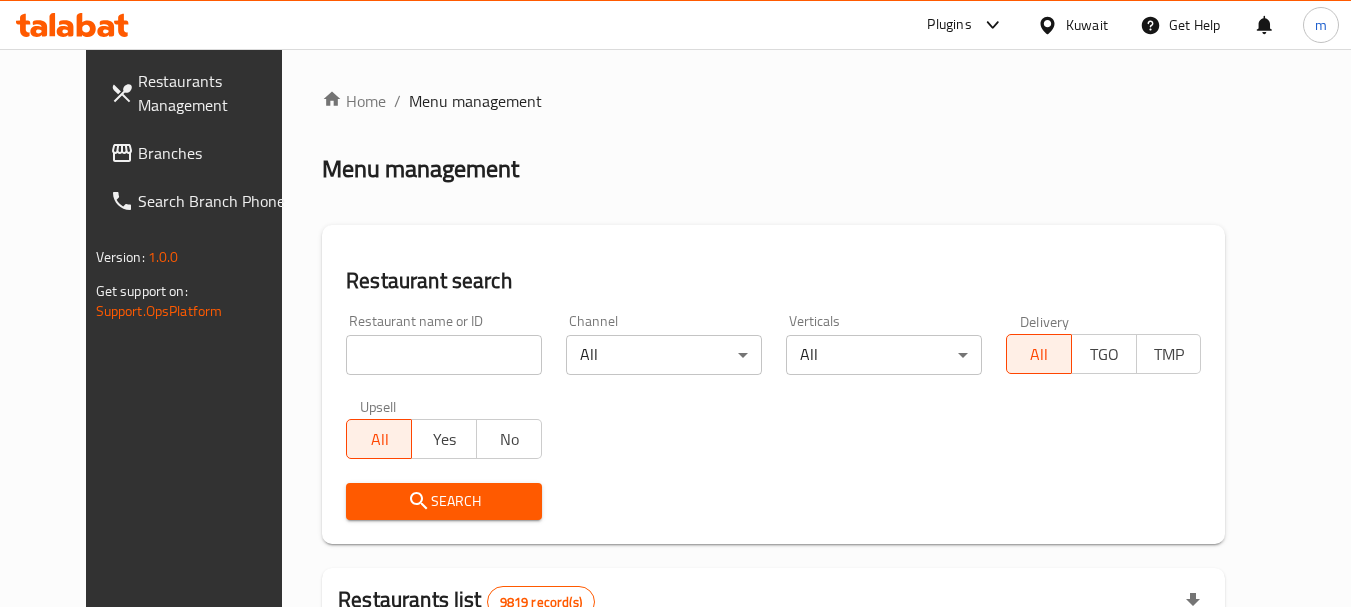 click on "Branches" at bounding box center (217, 153) 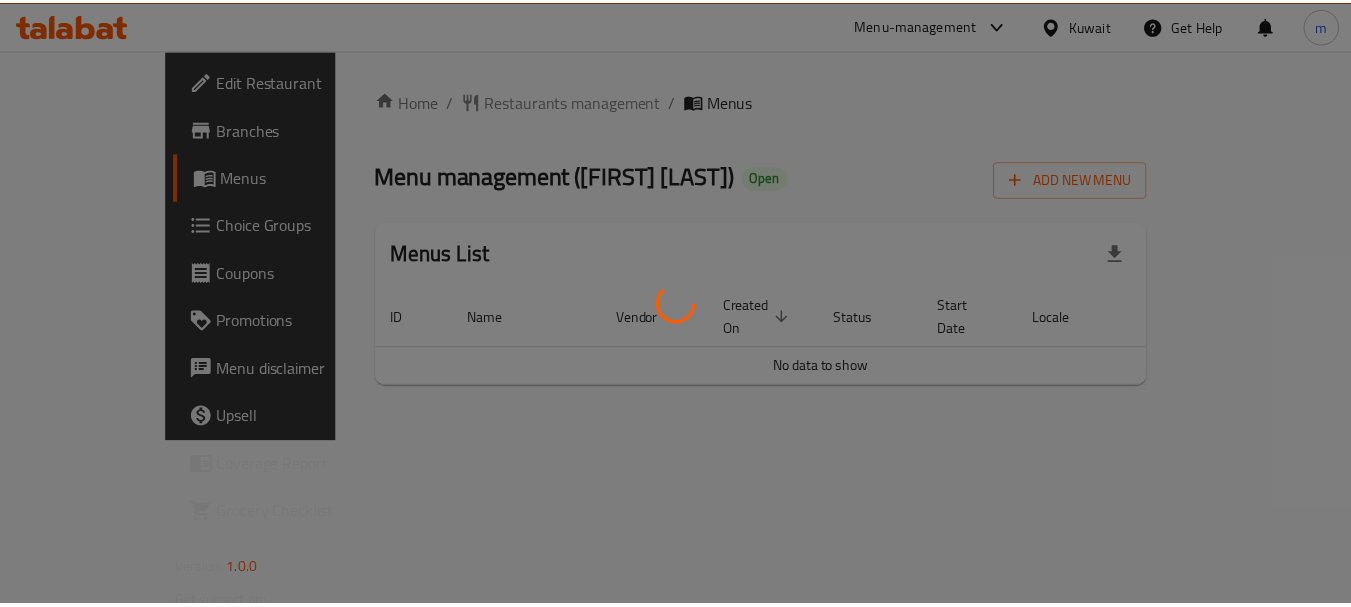 scroll, scrollTop: 0, scrollLeft: 0, axis: both 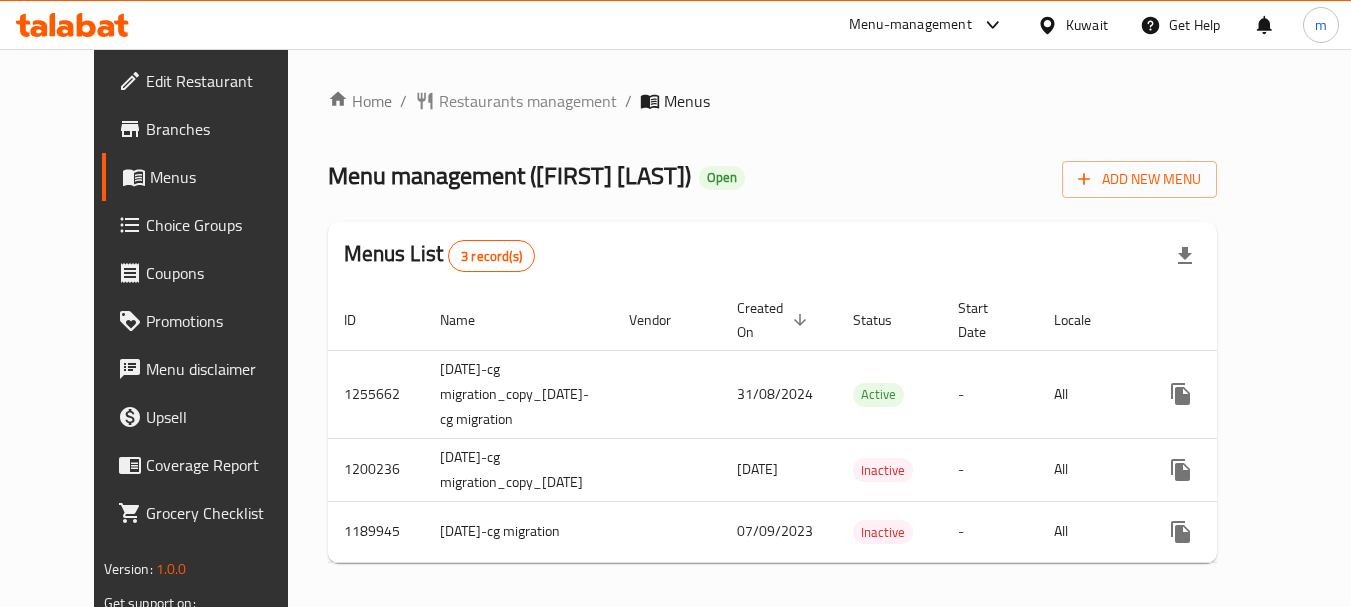 click on "Restaurants management" at bounding box center (528, 101) 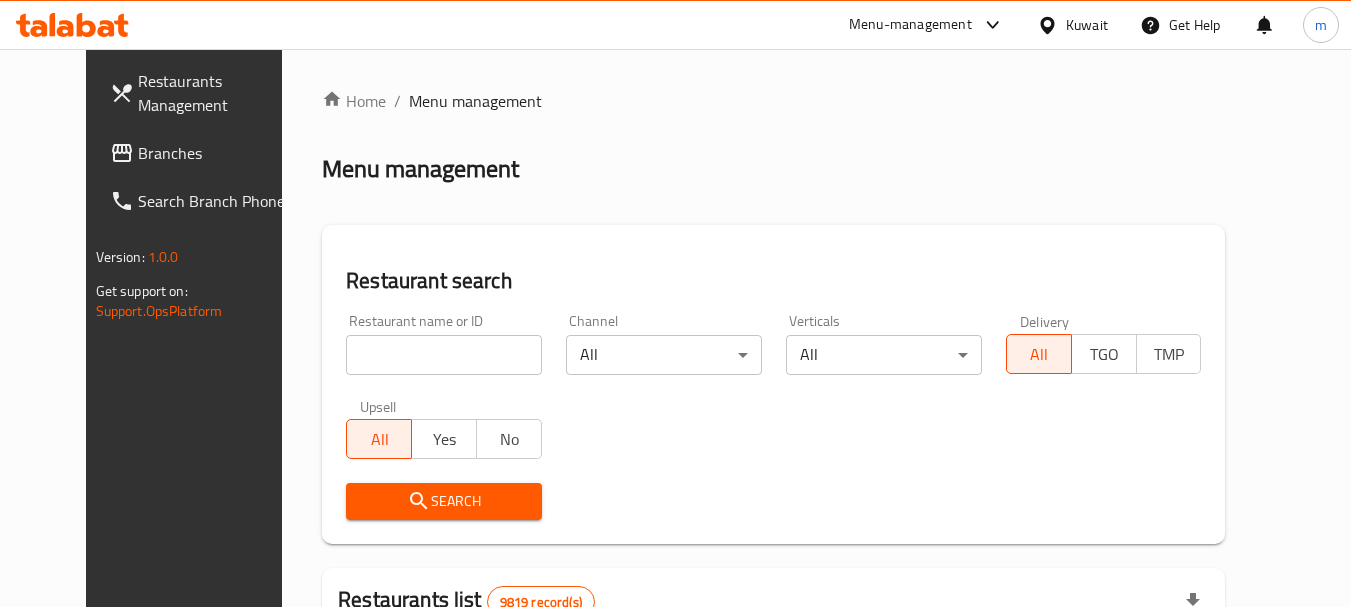 click at bounding box center (444, 355) 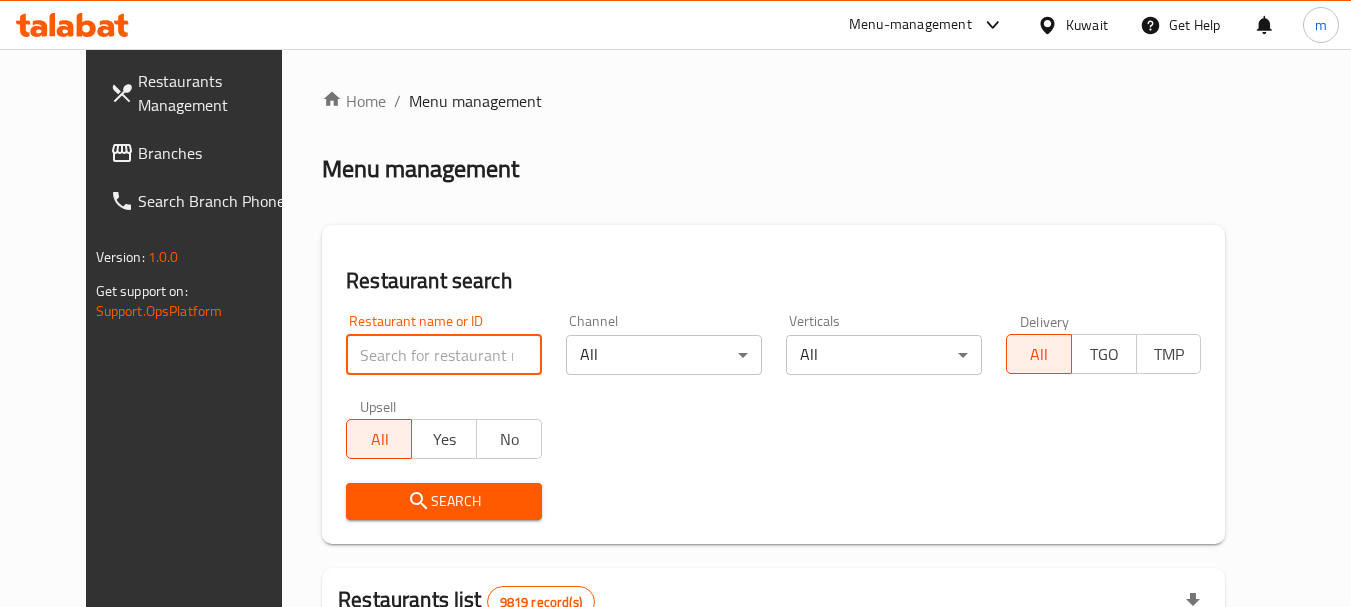 paste on "829" 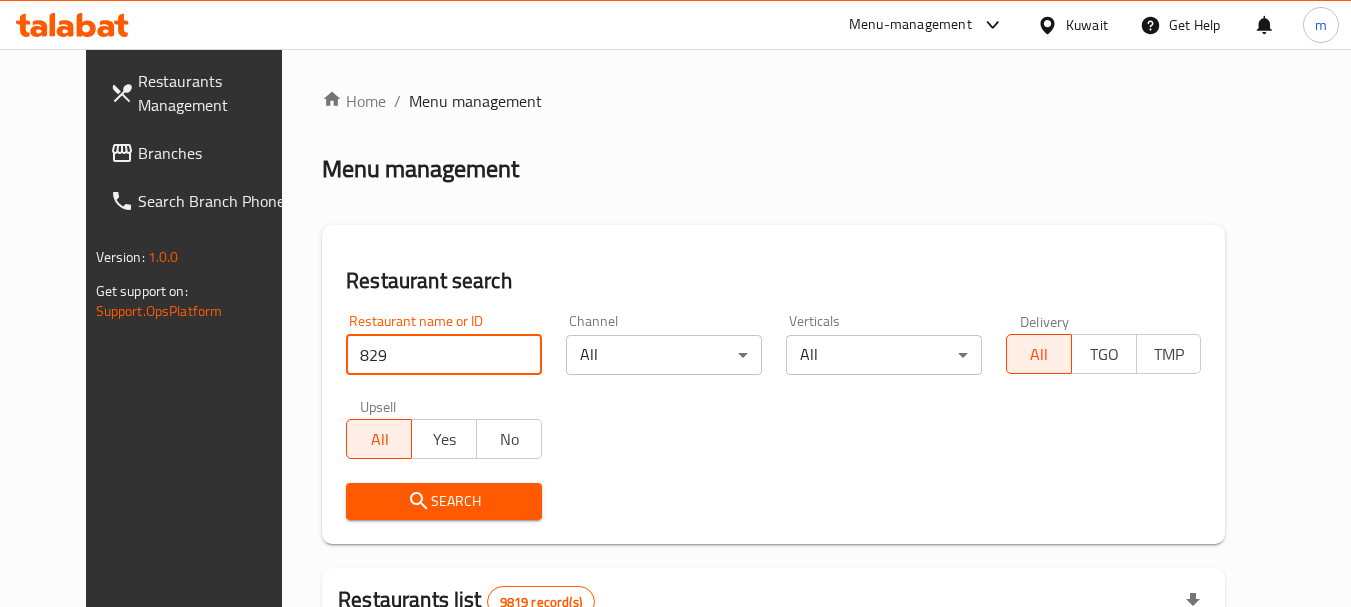 type on "829" 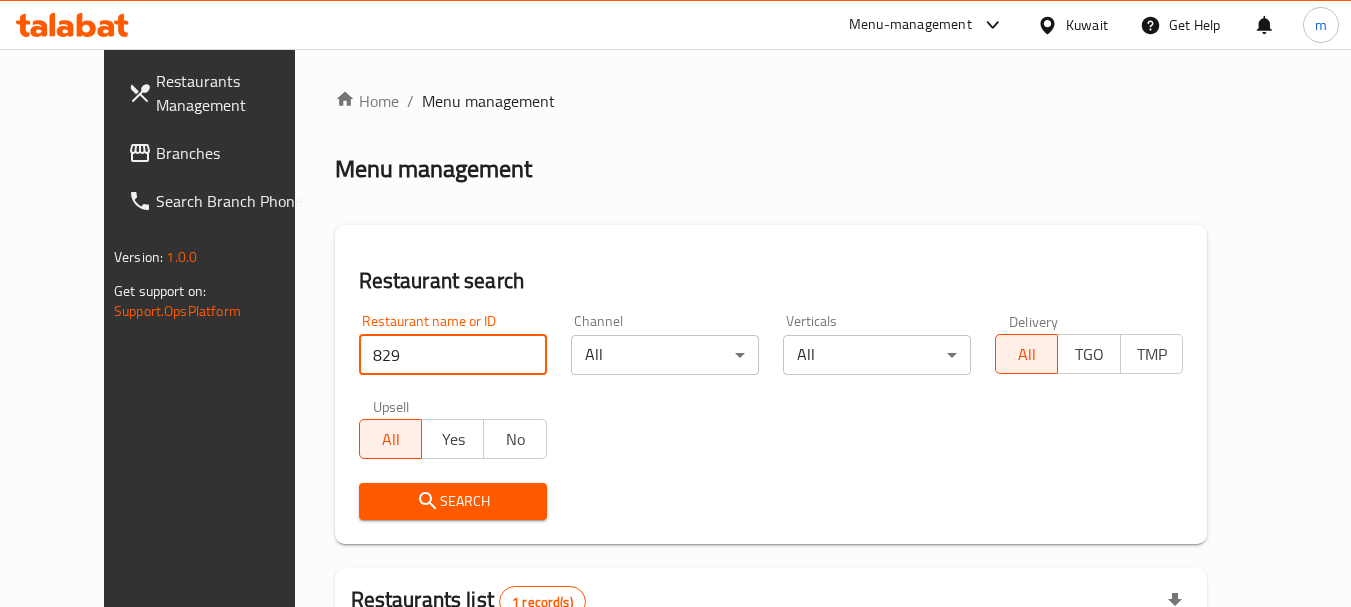 scroll, scrollTop: 268, scrollLeft: 0, axis: vertical 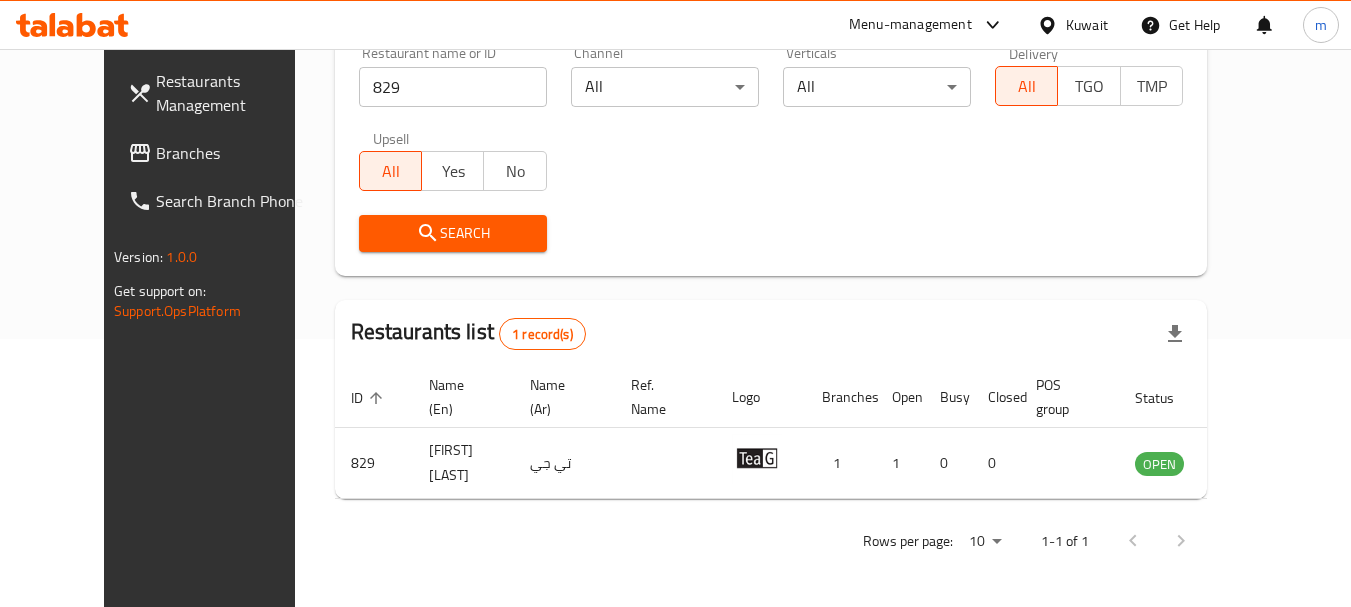 click on "Kuwait" at bounding box center [1087, 25] 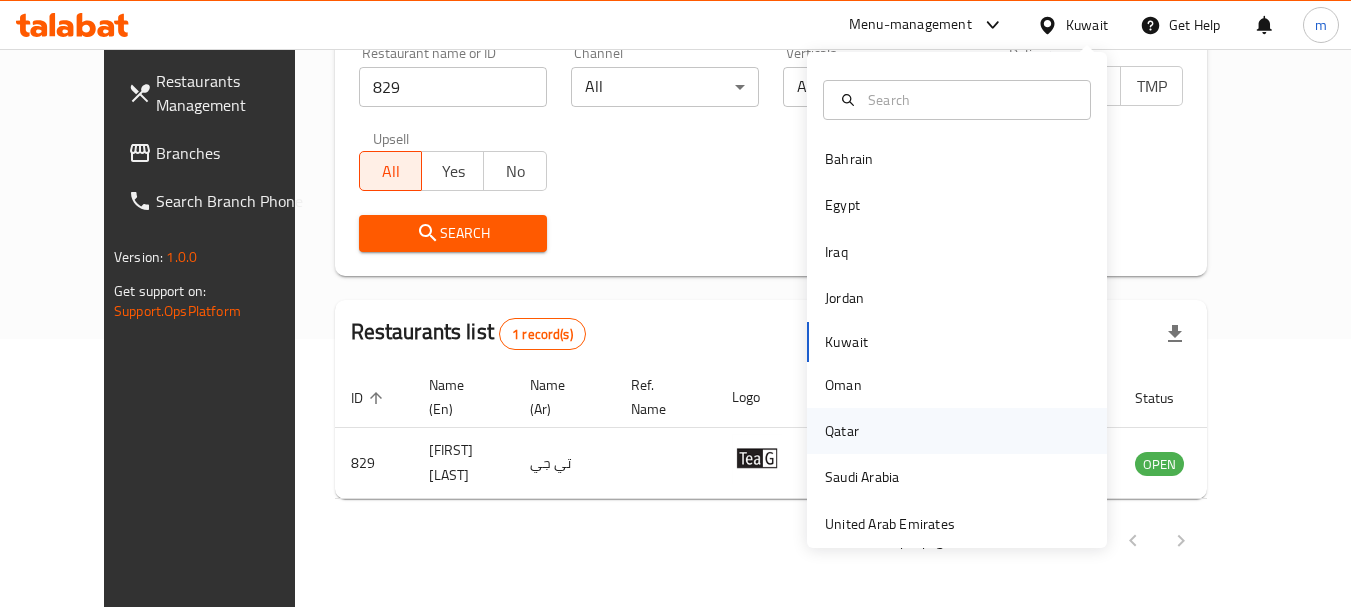 click on "Qatar" at bounding box center [842, 431] 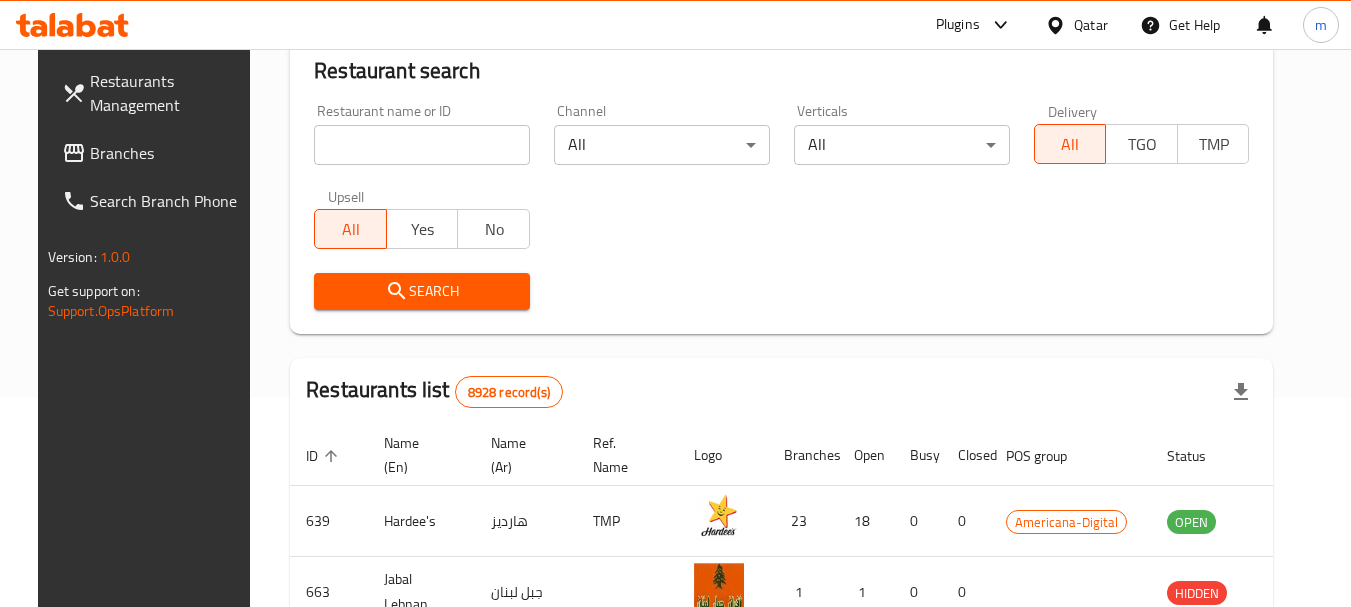 scroll, scrollTop: 268, scrollLeft: 0, axis: vertical 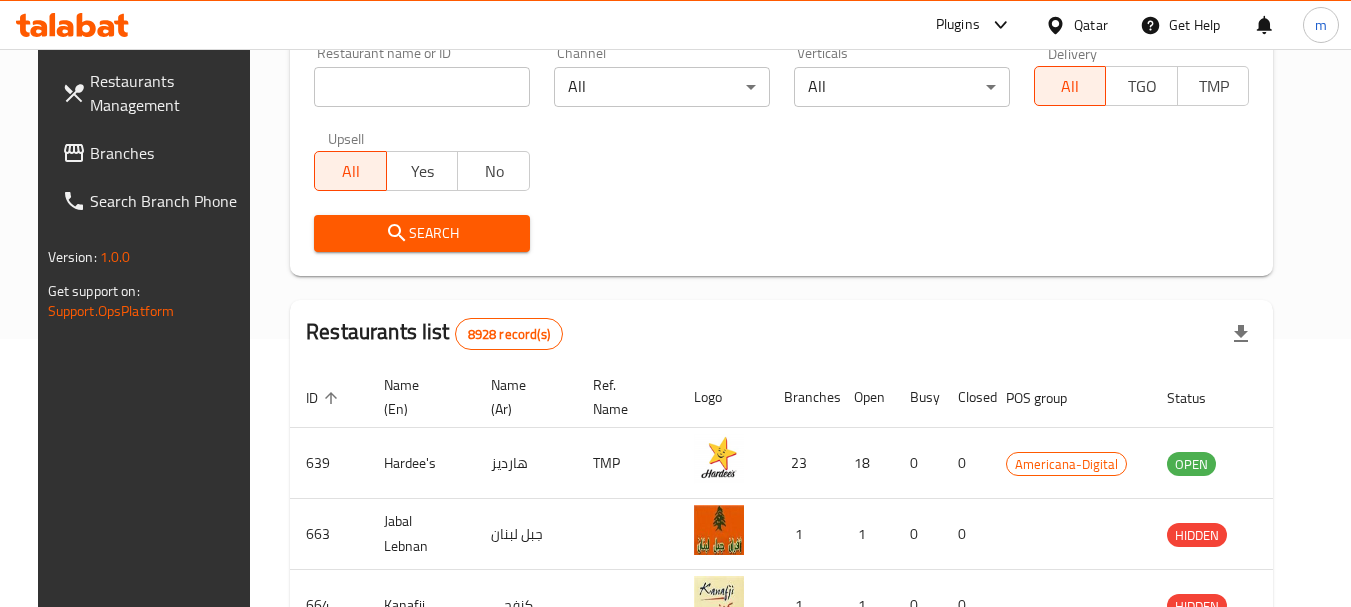 click on "Branches" at bounding box center [169, 153] 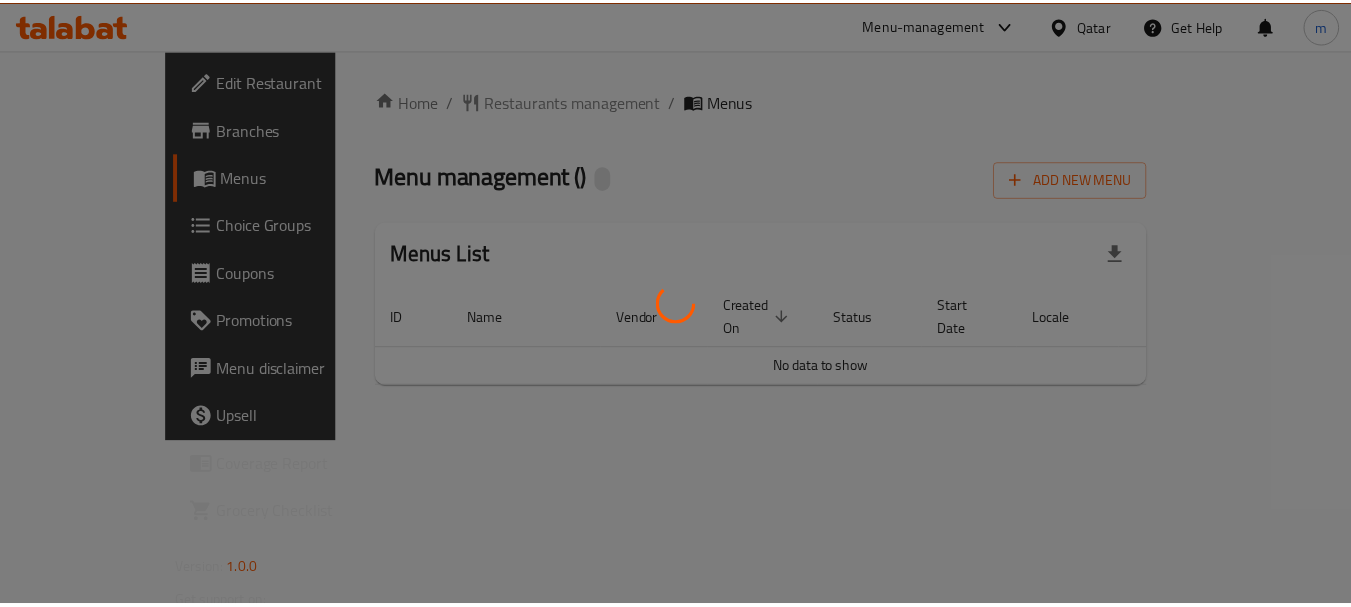 scroll, scrollTop: 0, scrollLeft: 0, axis: both 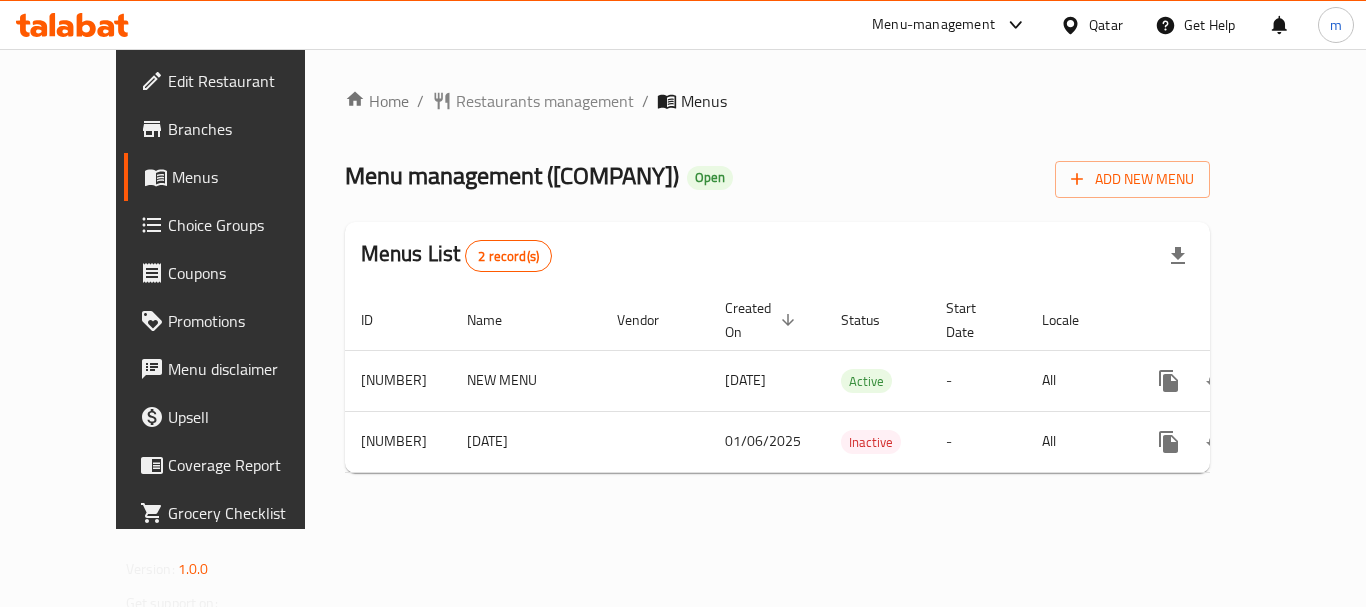 click on "Restaurants management" at bounding box center [545, 101] 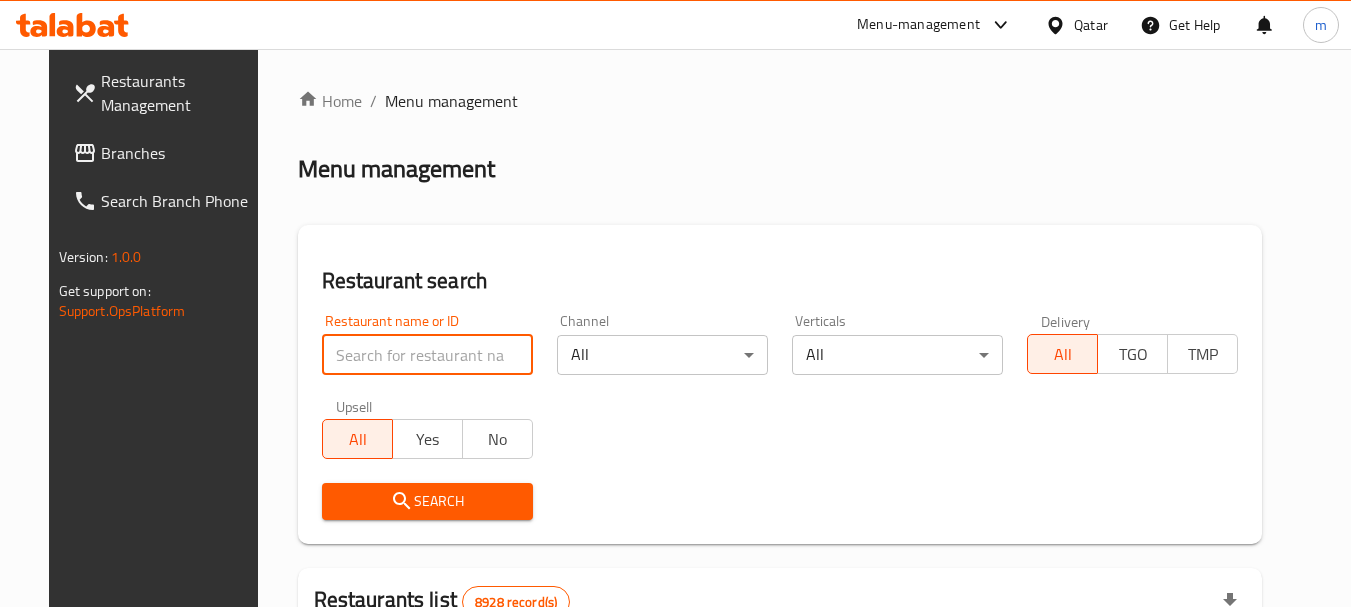 click at bounding box center [427, 355] 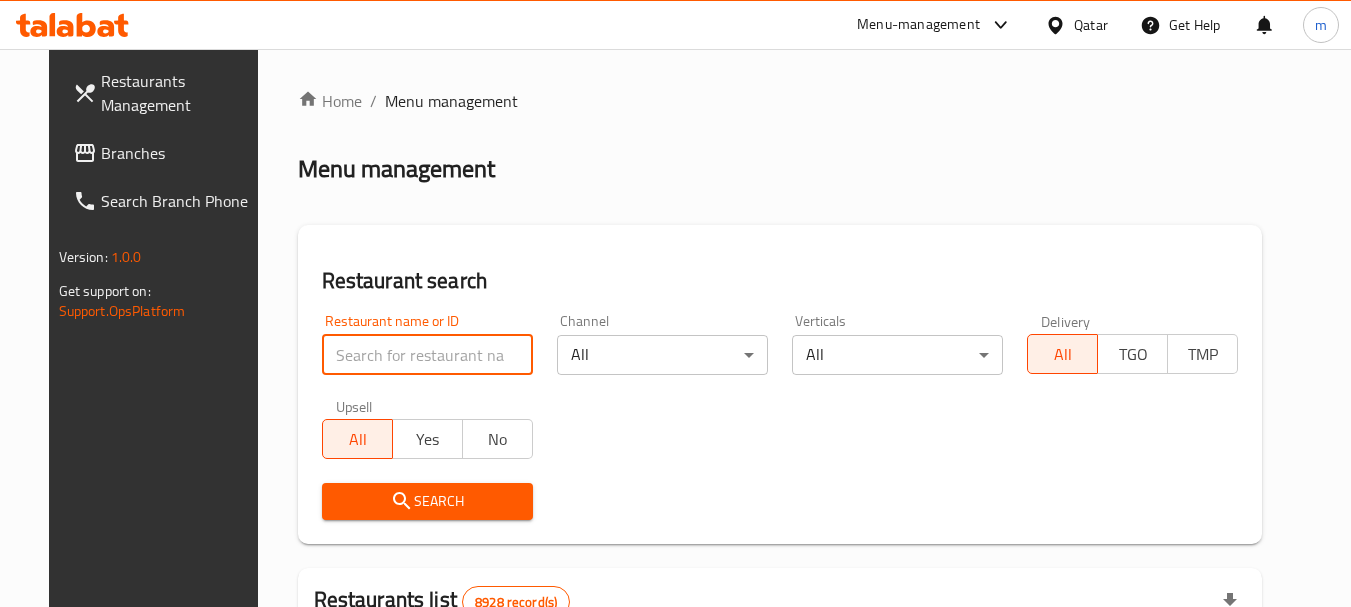 paste on "698930" 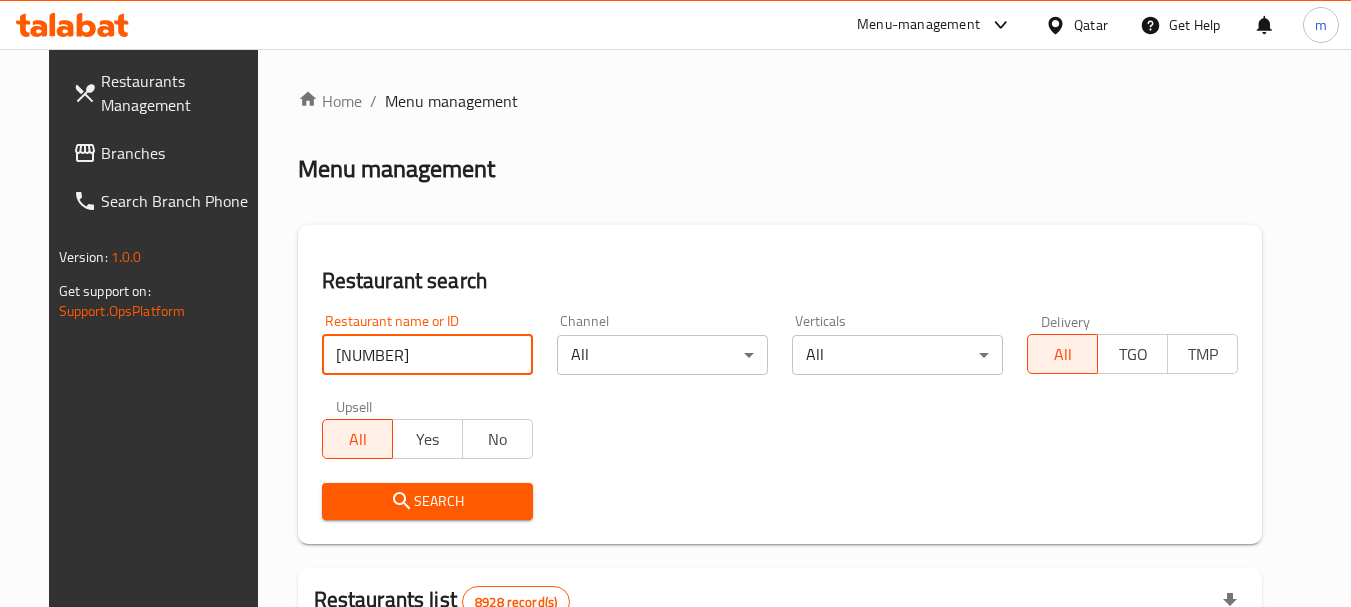 type on "698930" 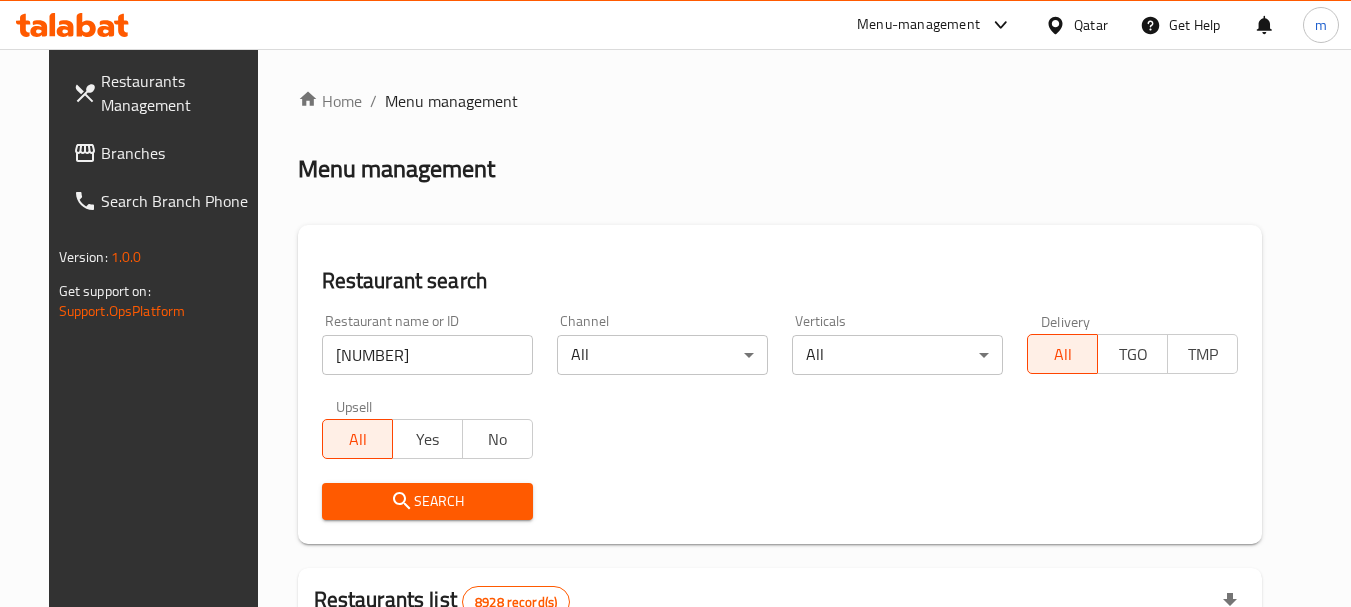 click on "Search" at bounding box center (427, 501) 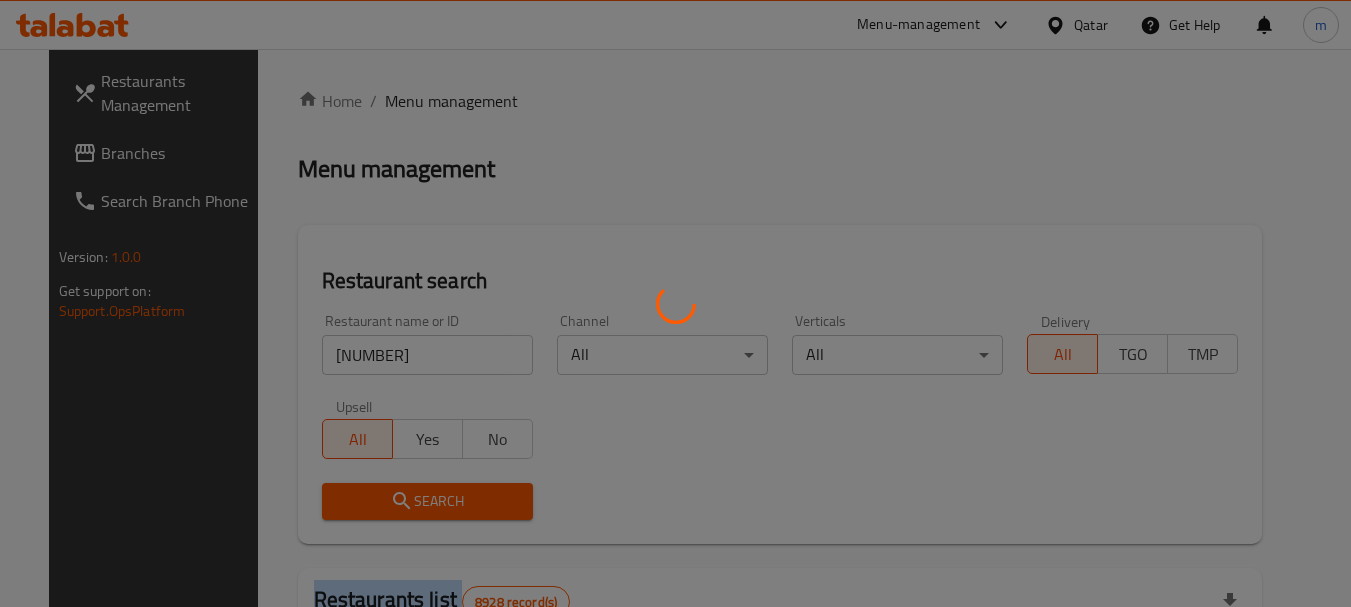 click at bounding box center (675, 303) 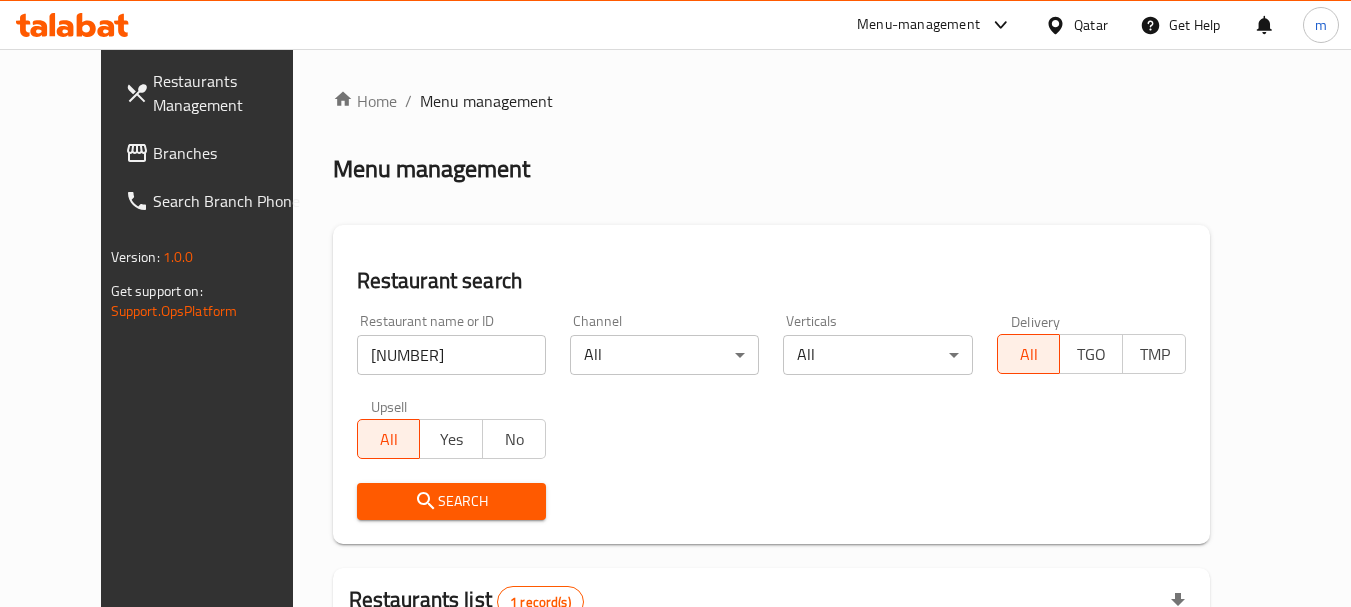 click on "Home / Menu management Menu management Restaurant search Restaurant name or ID 698930 Restaurant name or ID Channel All ​ Verticals All ​ Delivery All TGO TMP Upsell All Yes No   Search Restaurants list   1 record(s) ID sorted ascending Name (En) Name (Ar) Ref. Name Logo Branches Open Busy Closed POS group Status Action 698930 Great Tree غريت تري Great Three Trading And Contracting 1 1 0 0 OPEN Rows per page: 10 1-1 of 1" at bounding box center (771, 446) 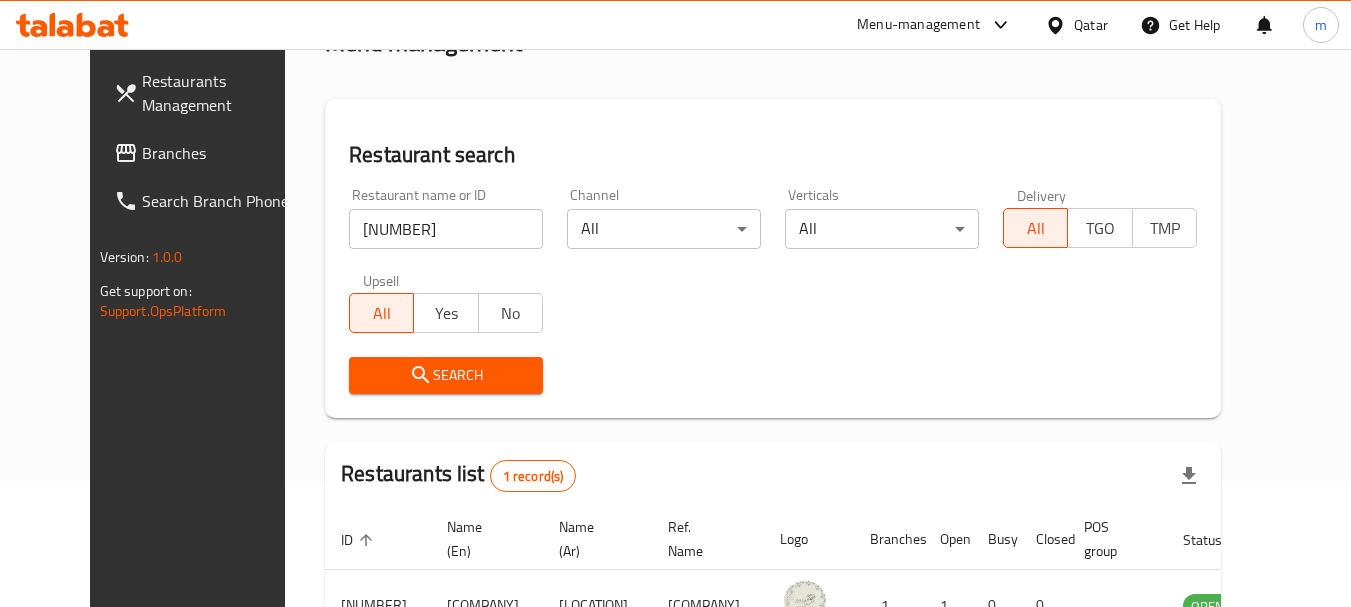 scroll, scrollTop: 260, scrollLeft: 0, axis: vertical 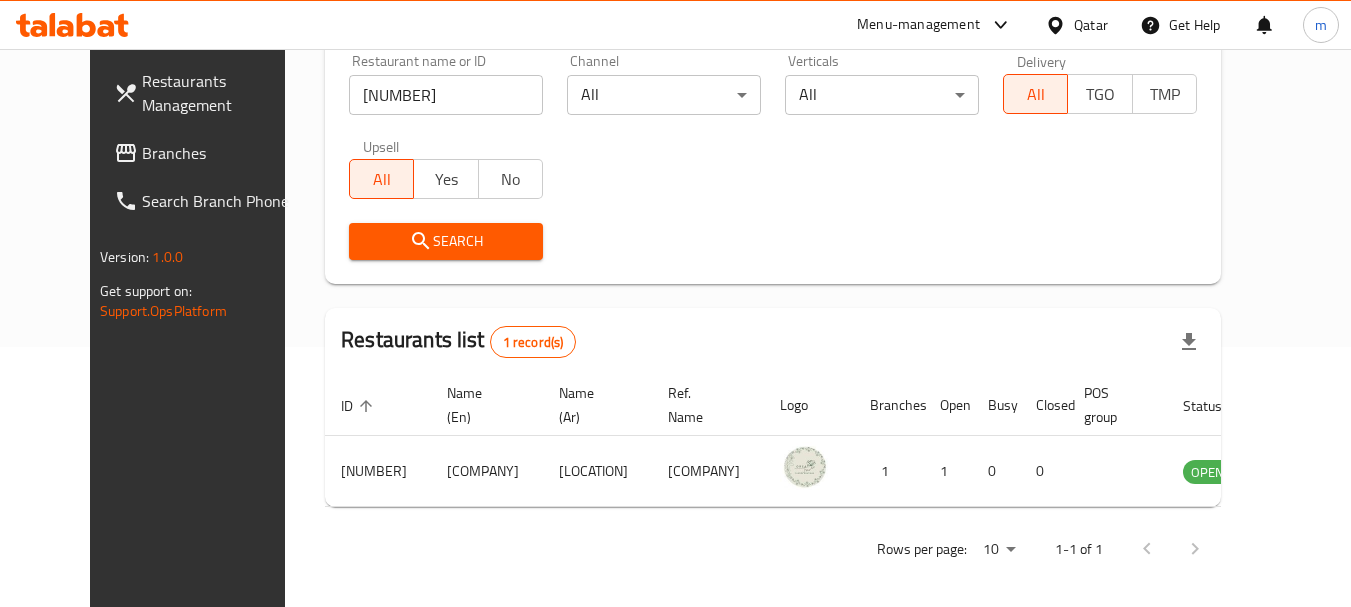 click on "Qatar" at bounding box center (1091, 25) 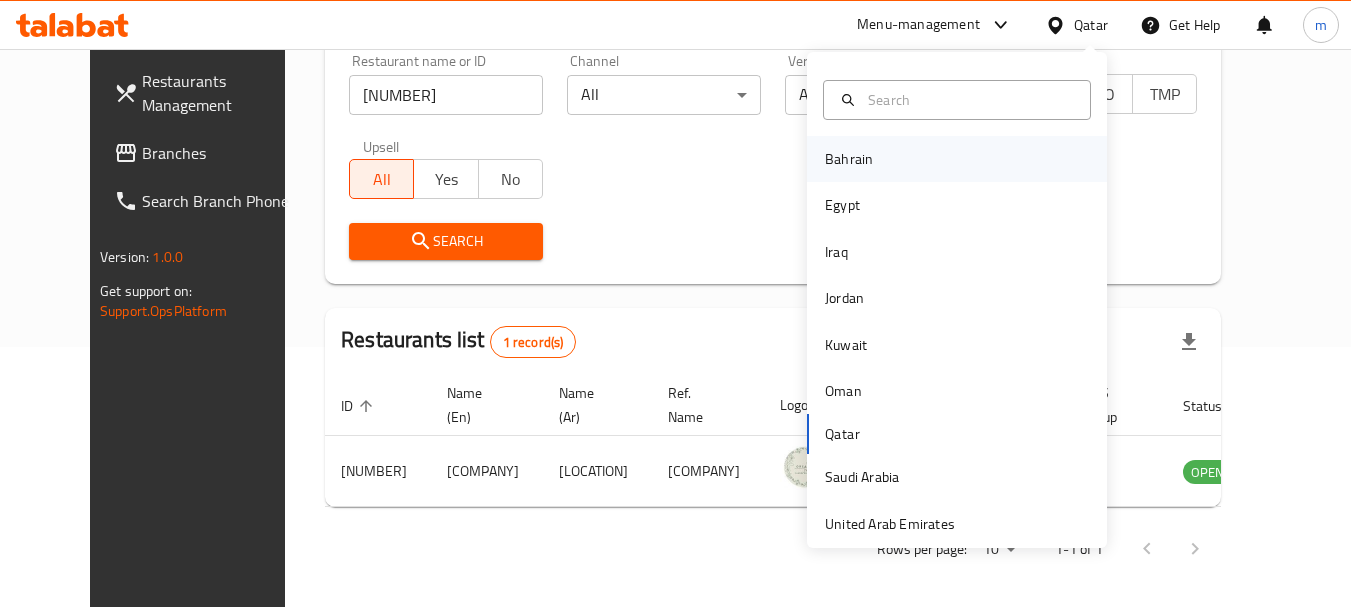 click on "Bahrain" at bounding box center [849, 159] 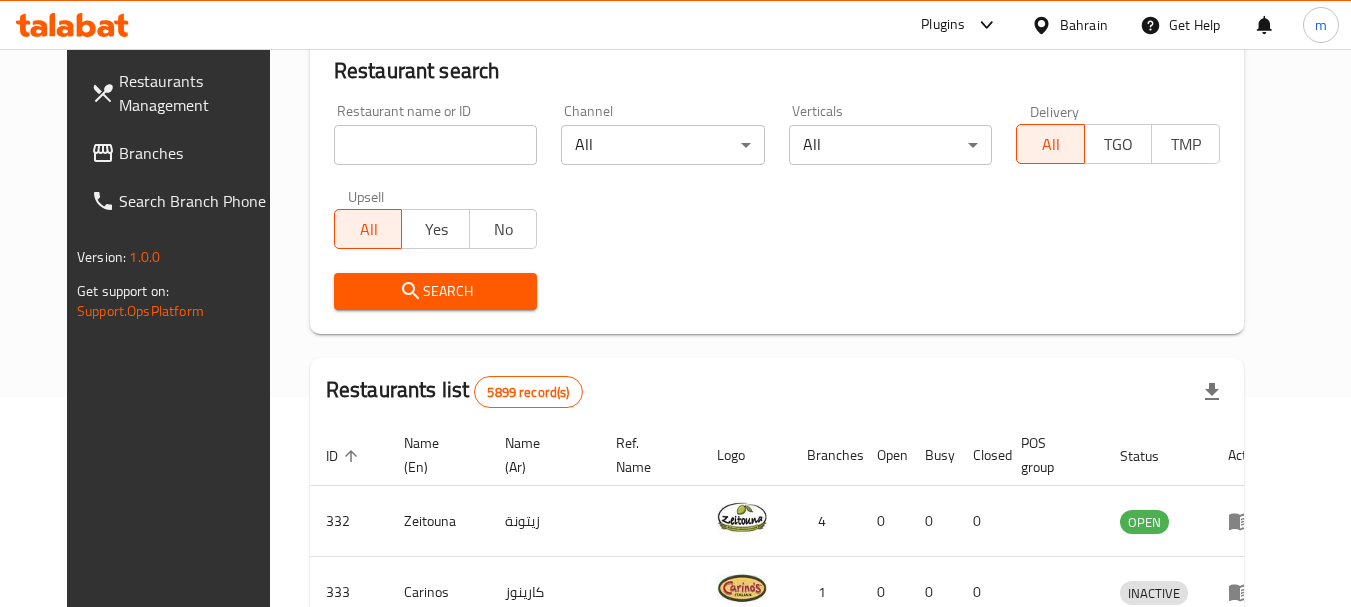 scroll, scrollTop: 260, scrollLeft: 0, axis: vertical 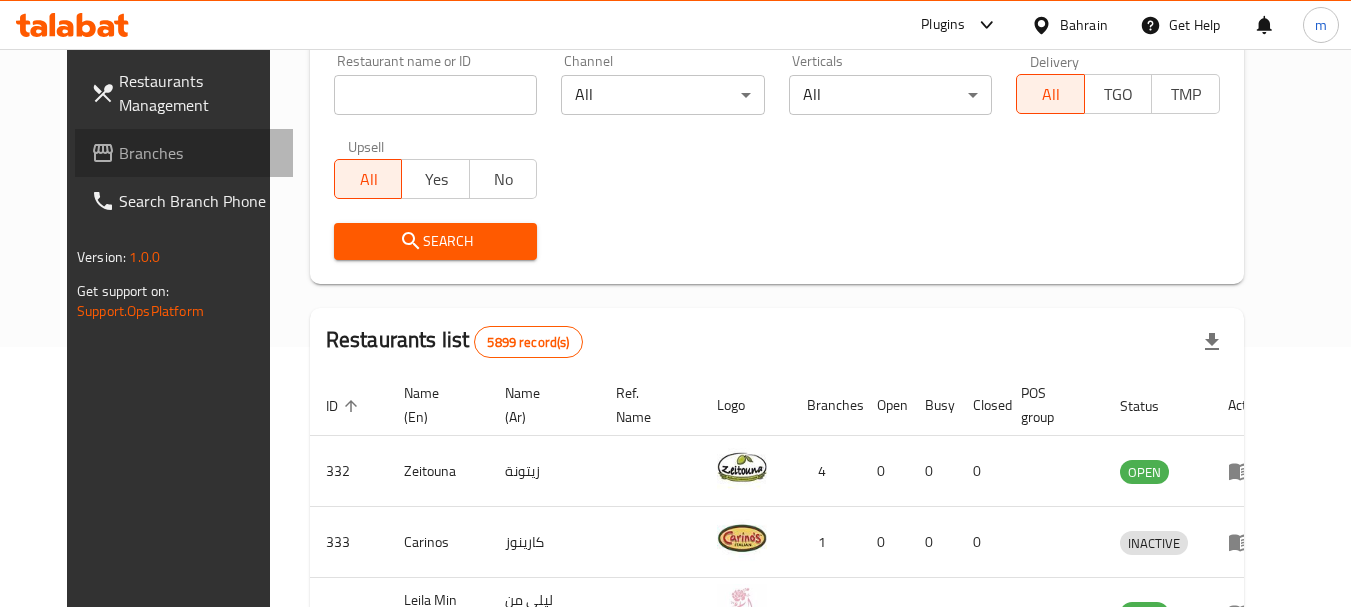 click on "Branches" at bounding box center (198, 153) 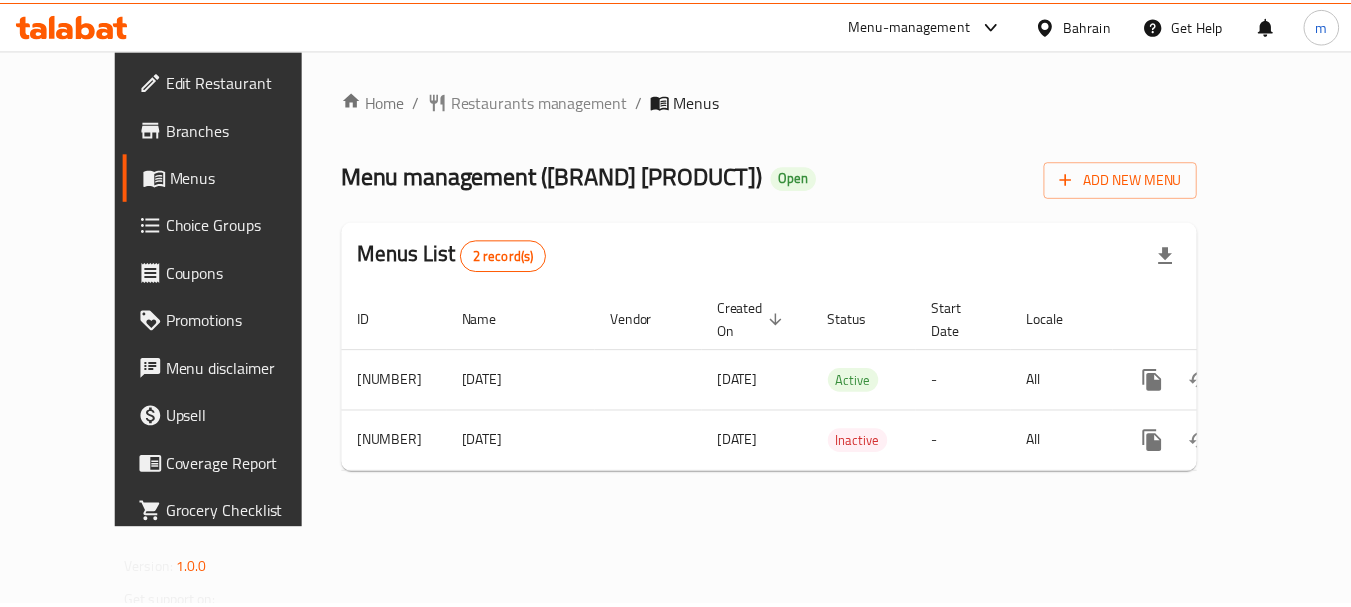 scroll, scrollTop: 0, scrollLeft: 0, axis: both 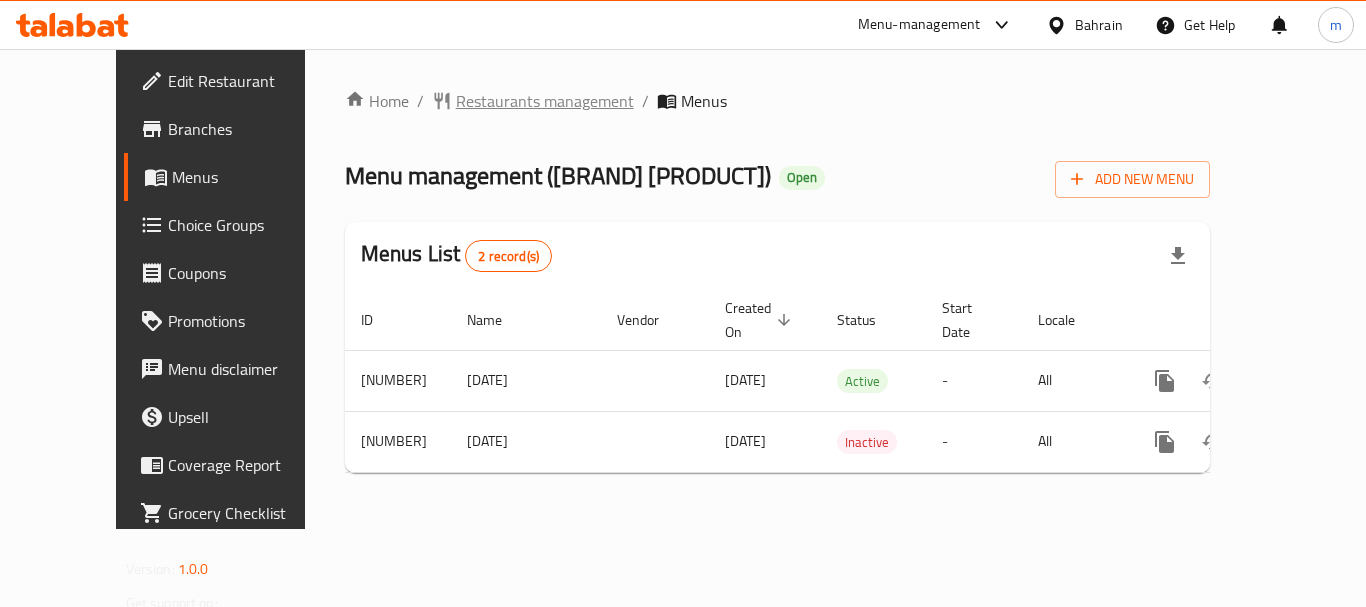 click on "Restaurants management" at bounding box center [545, 101] 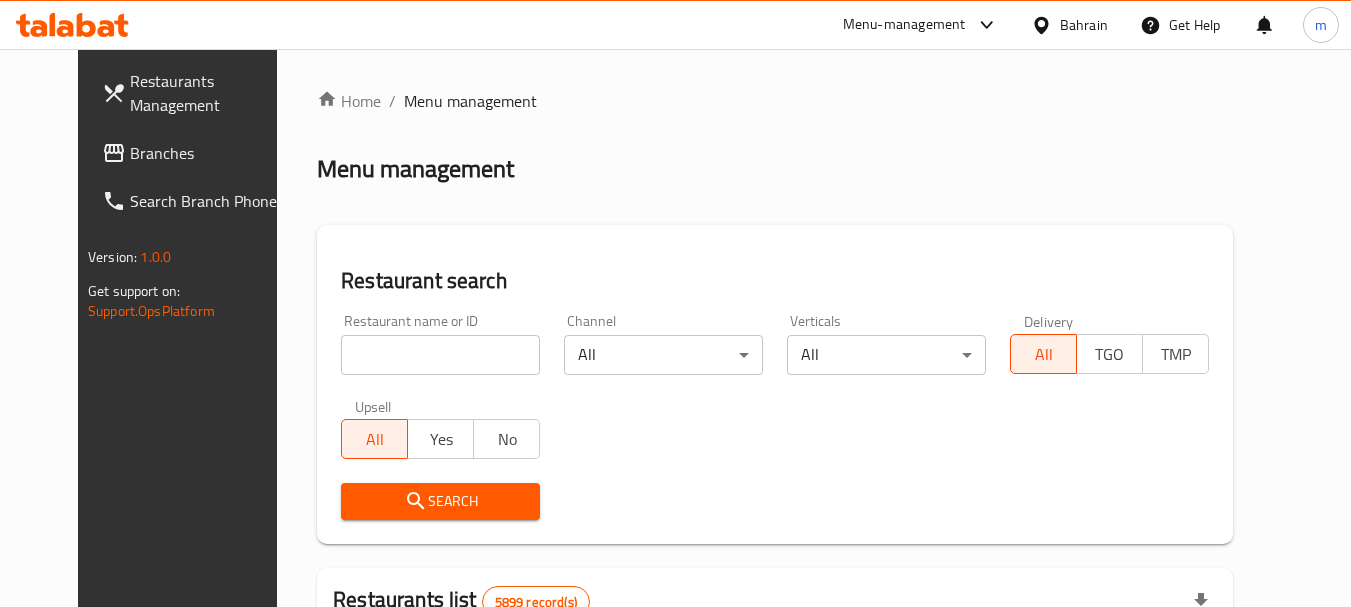 click on "Home / Menu management Menu management Restaurant search Restaurant name or ID Restaurant name or ID Channel All ​ Verticals All ​ Delivery All TGO TMP Upsell All Yes No   Search Restaurants list   5899 record(s) ID sorted ascending Name (En) Name (Ar) Ref. Name Logo Branches Open Busy Closed POS group Status Action 332 Zeitouna زيتونة 4 0 0 0 OPEN 333 Carinos كارينوز 1 0 0 0 INACTIVE 334 Leila Min Lebnan ليلى من لبنان 3 1 0 0 OPEN 335 Johnny Rockets جوني روكيتس 4 0 0 0 INACTIVE 336 [LAST] [LAST] 1 0 0 0 INACTIVE 337 [NUMBER] [NUMBER] 1 0 0 0 INACTIVE 341 Healthy Calorie هيلثي كالوري 7 3 0 0 OPEN 344 Franks A Lot فرانكس ألوت 2 1 0 0 OPEN 346 Mr.Candy مستر.كاندي 1 0 0 0 INACTIVE 351 REDPAN BURGER STEAK رد بان برجر ستيك 1 0 0 0 INACTIVE Rows per page: 10 1-10 of 5899" at bounding box center [775, 693] 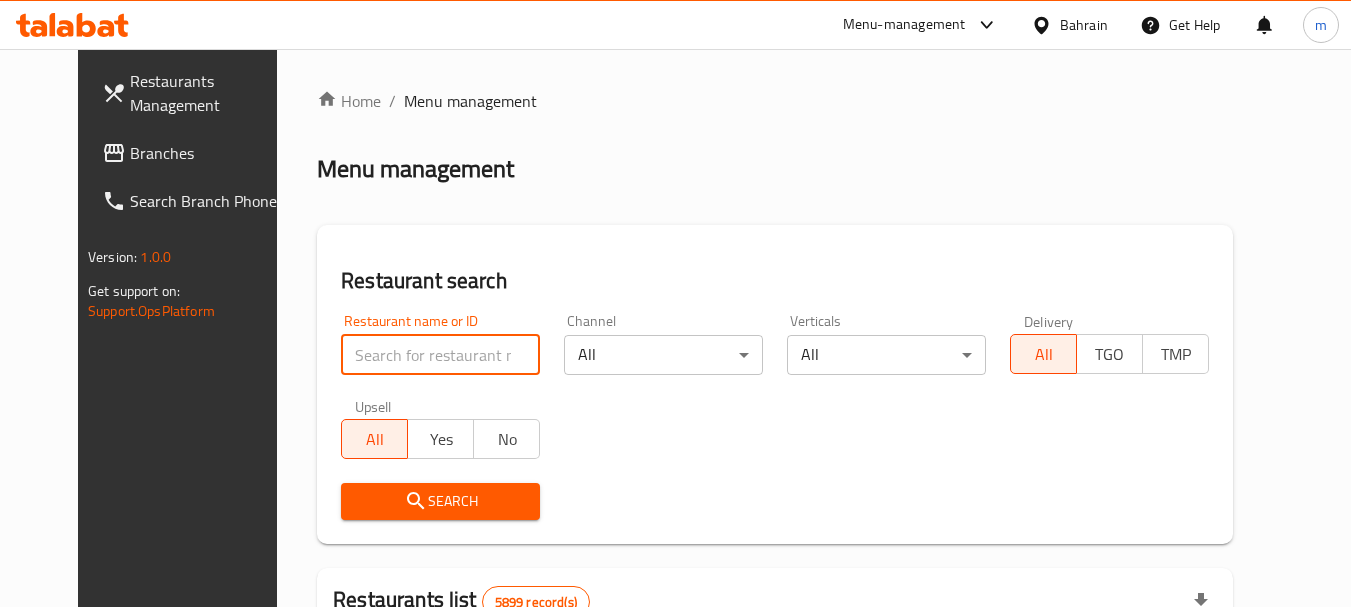 click at bounding box center (440, 355) 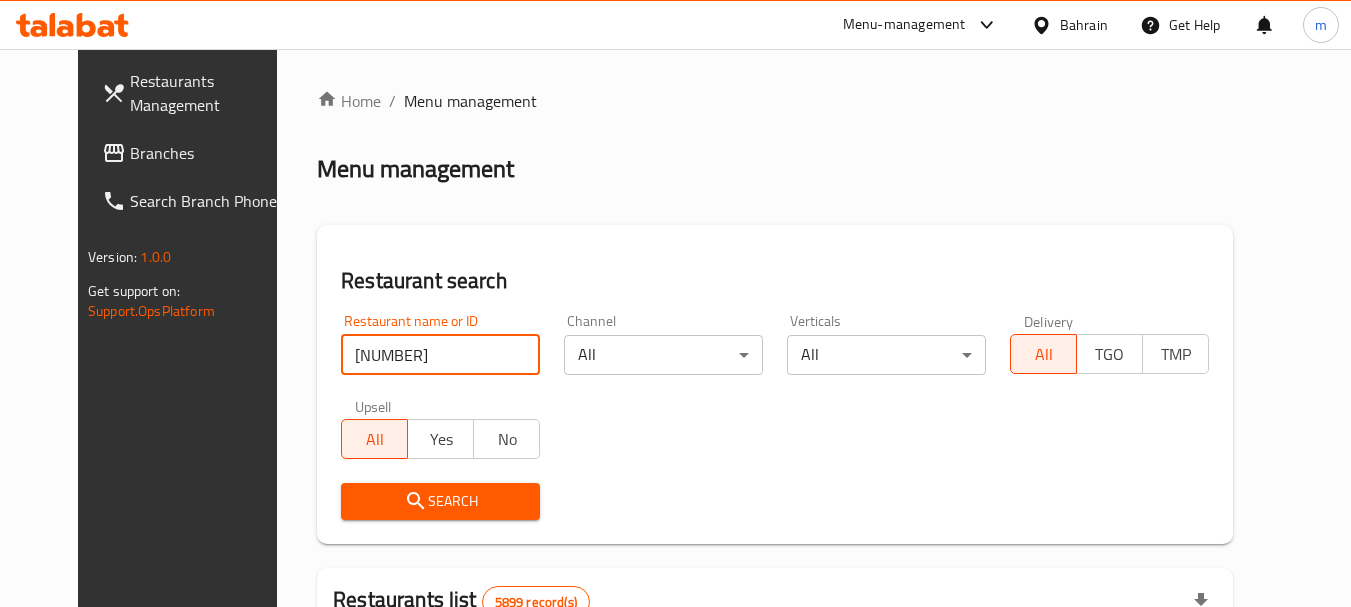 type on "[NUMBER]" 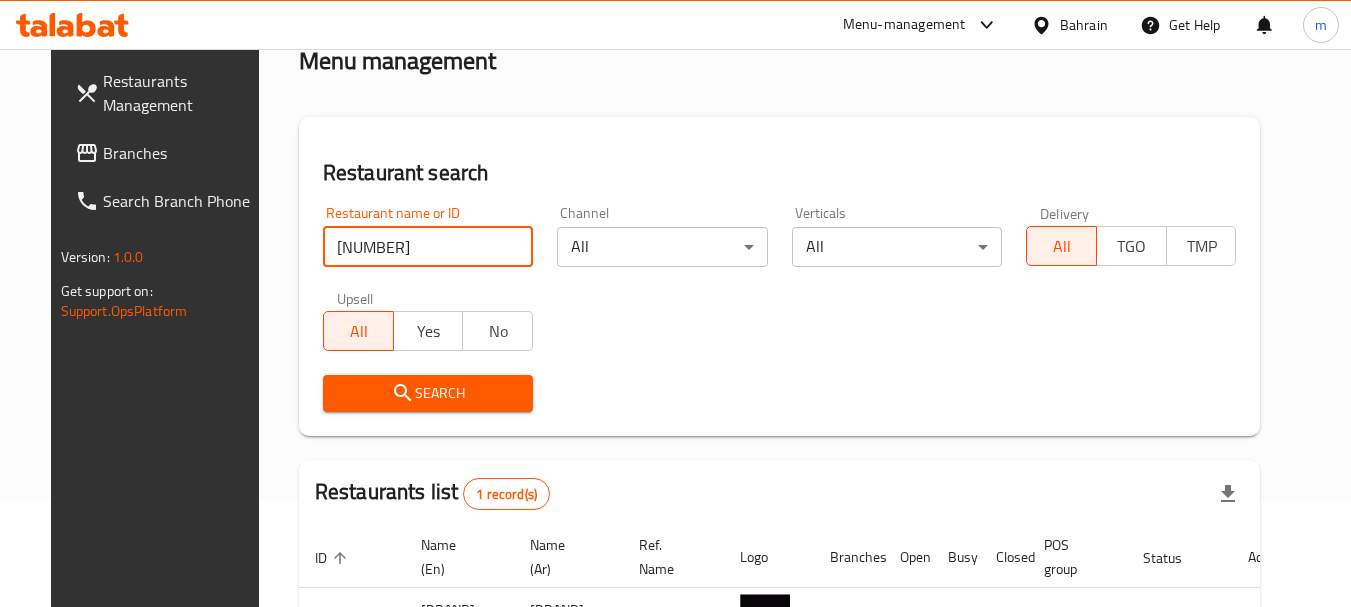 scroll, scrollTop: 268, scrollLeft: 0, axis: vertical 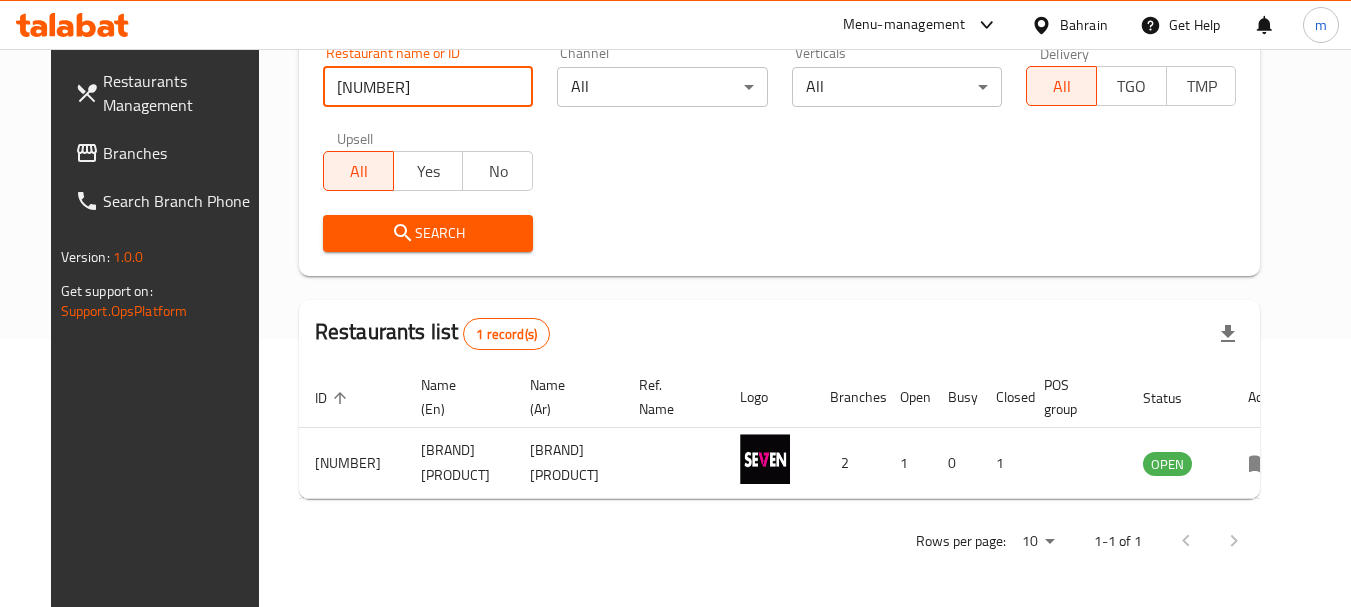 click on "Branches" at bounding box center [182, 153] 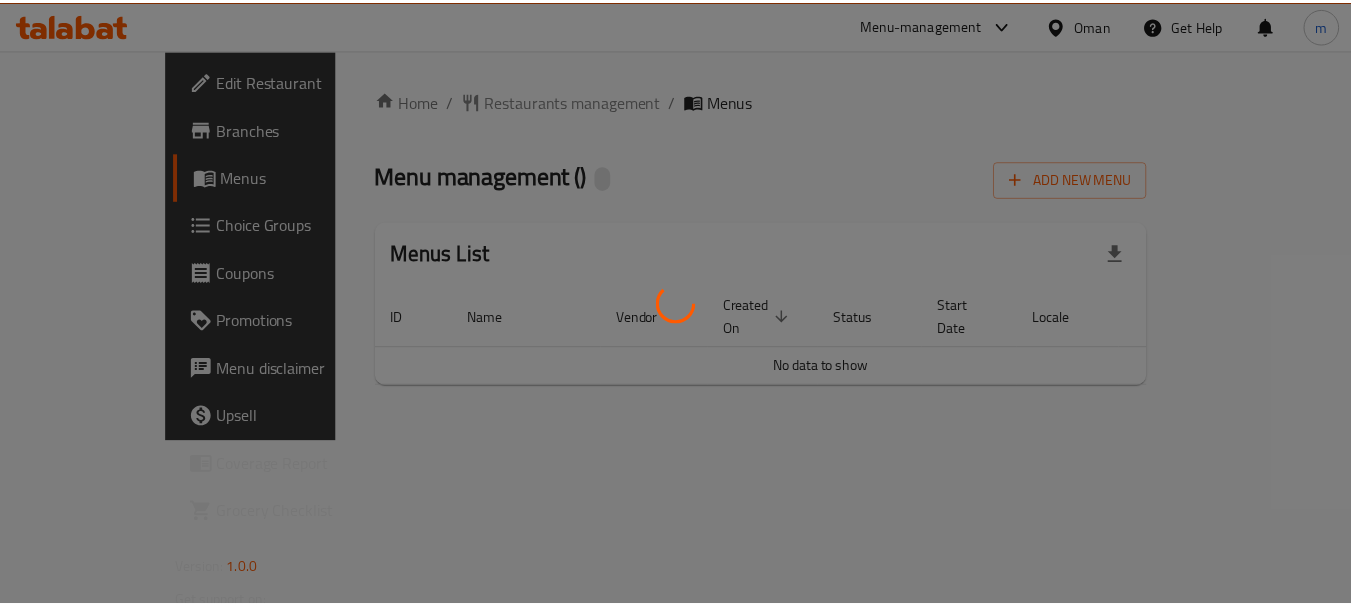 scroll, scrollTop: 0, scrollLeft: 0, axis: both 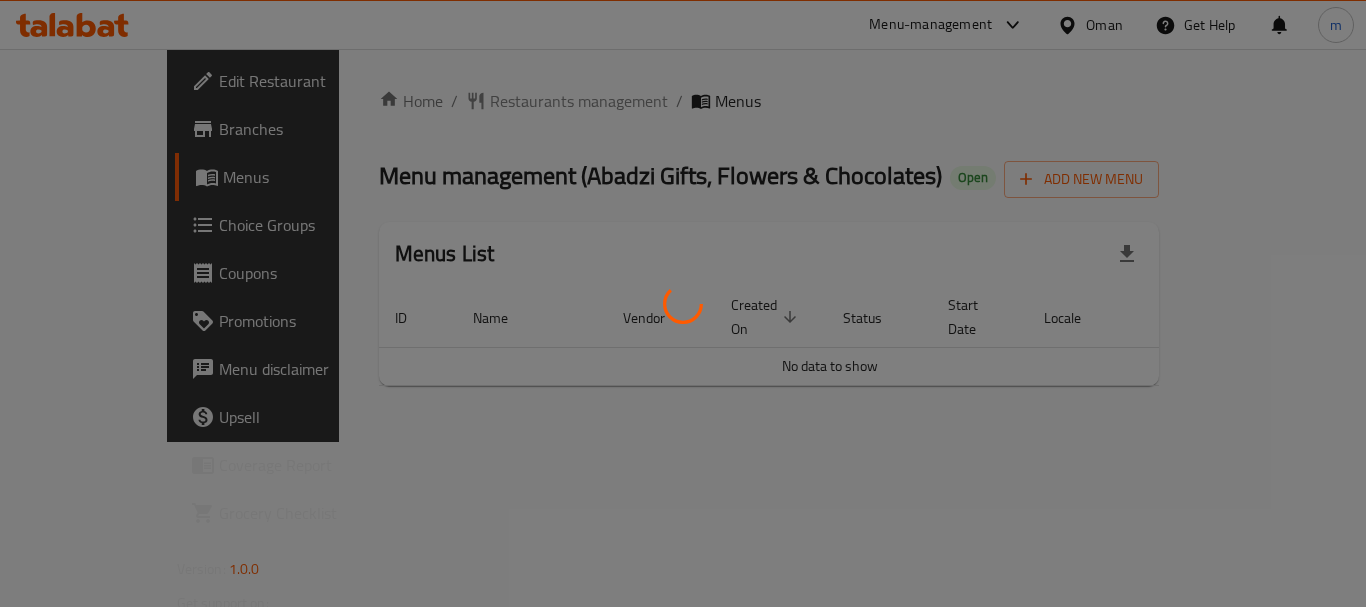 click at bounding box center [683, 303] 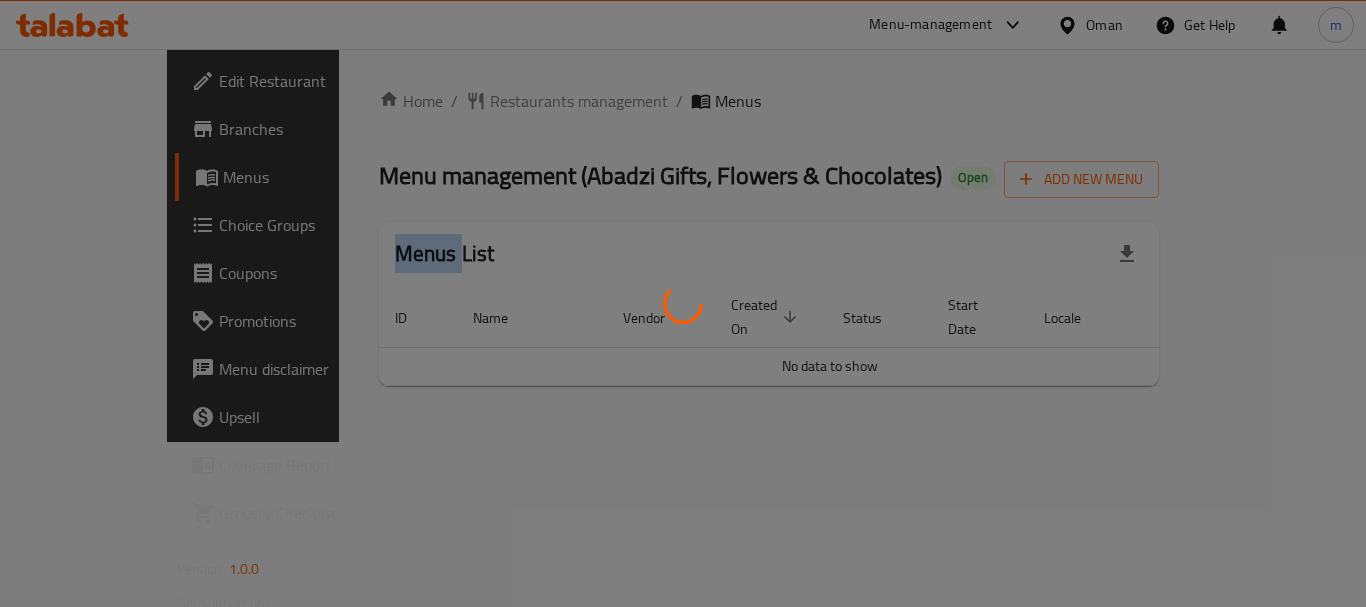 click at bounding box center [683, 303] 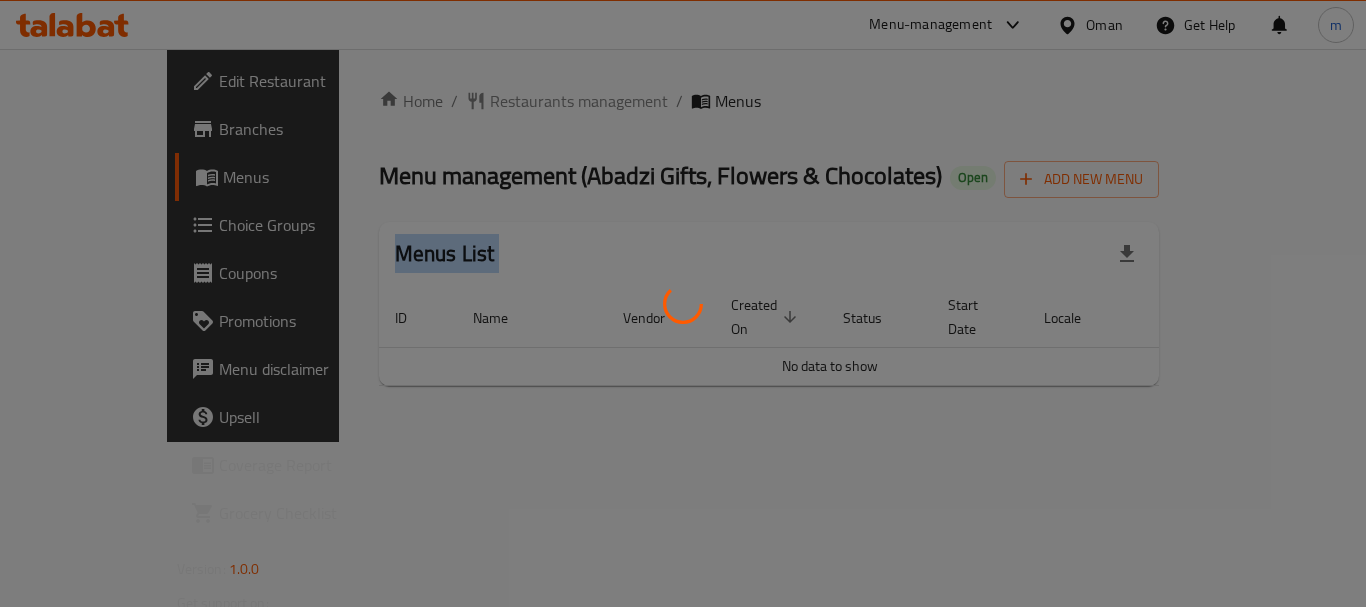 click at bounding box center [683, 303] 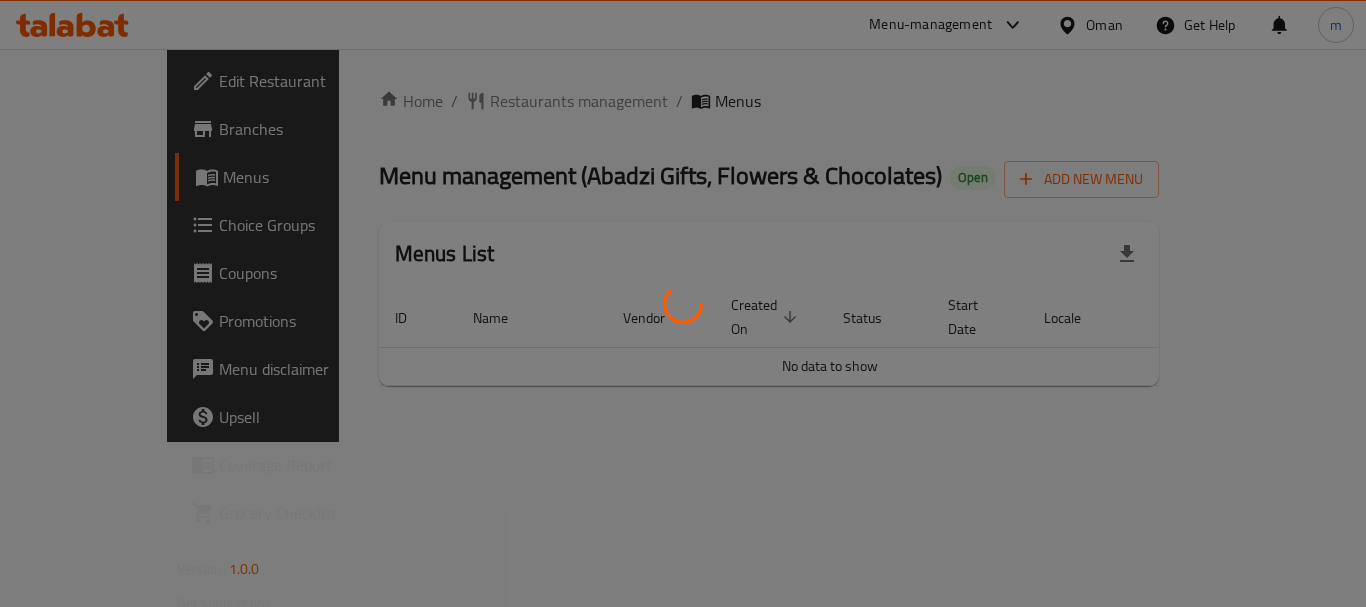 click at bounding box center [683, 303] 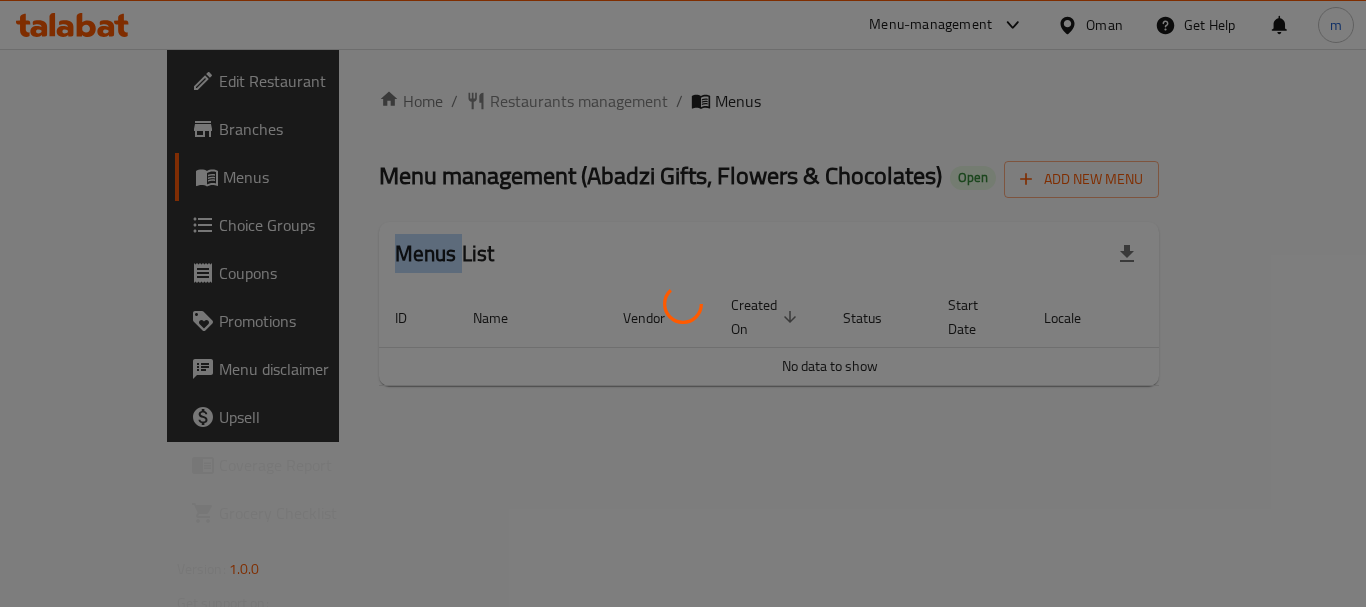 click at bounding box center [683, 303] 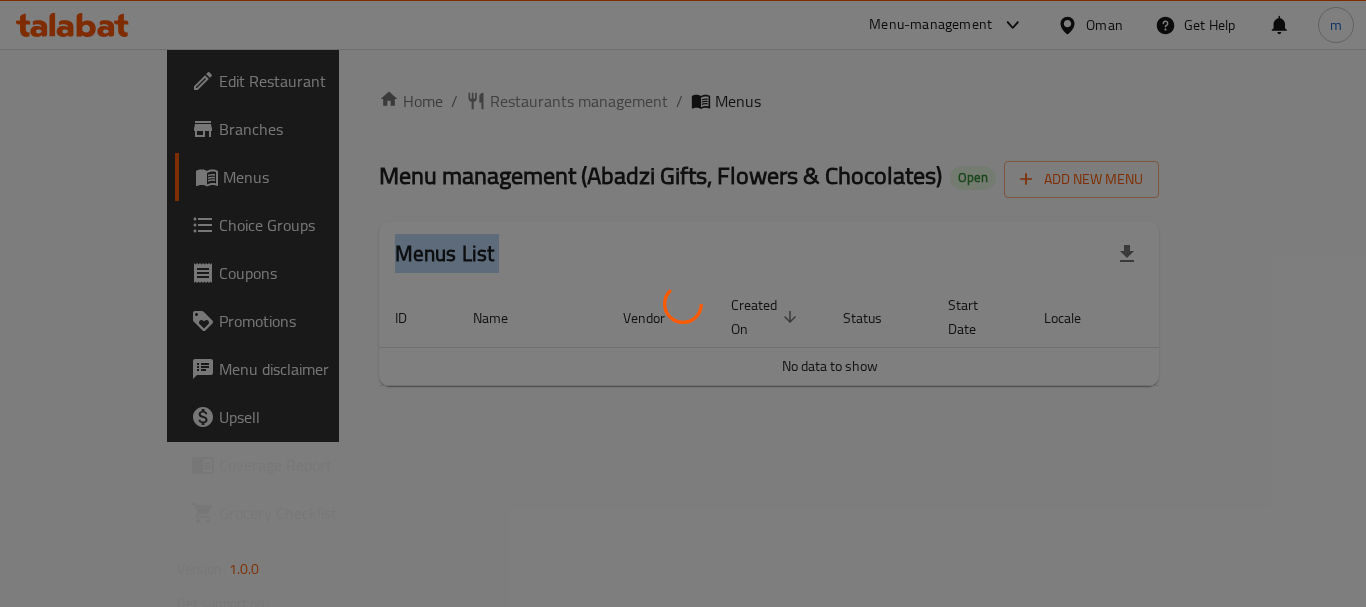 click at bounding box center (683, 303) 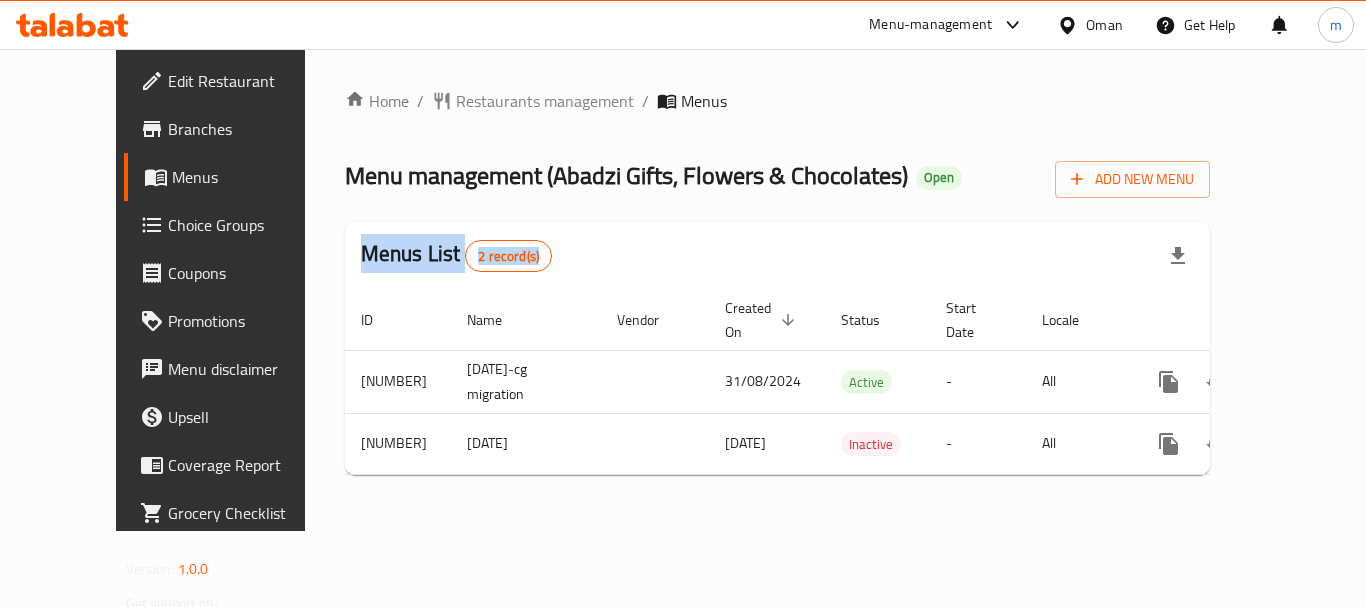 click on "Restaurants management" at bounding box center [545, 101] 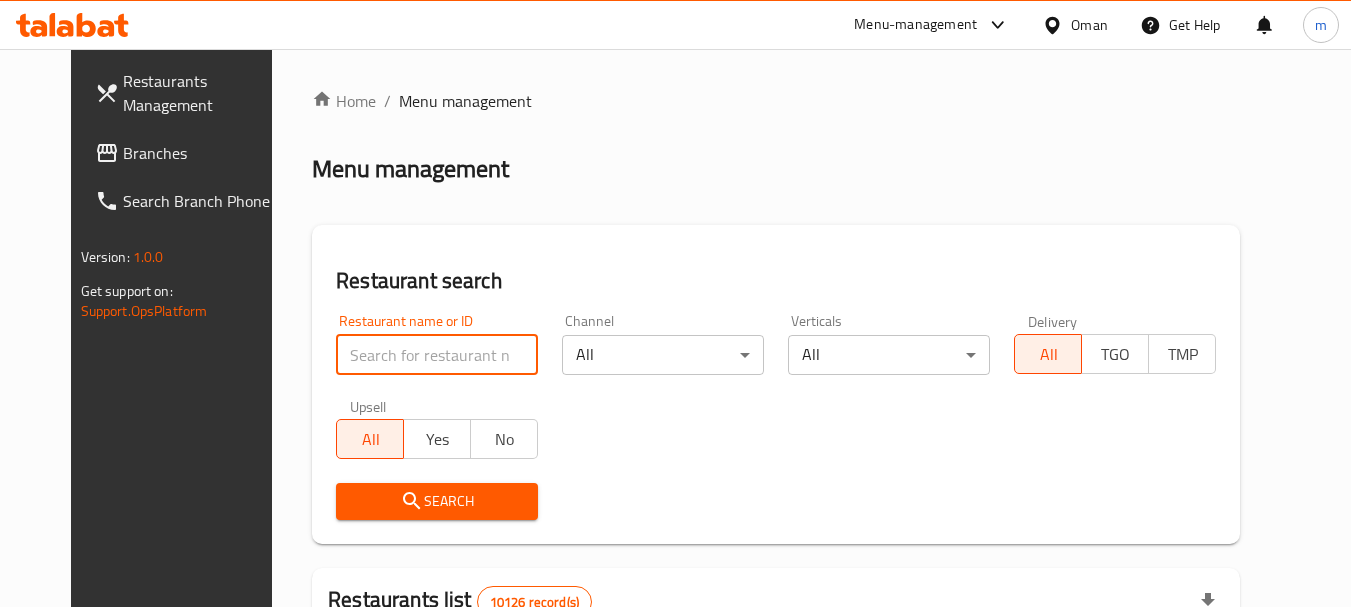 click at bounding box center (437, 355) 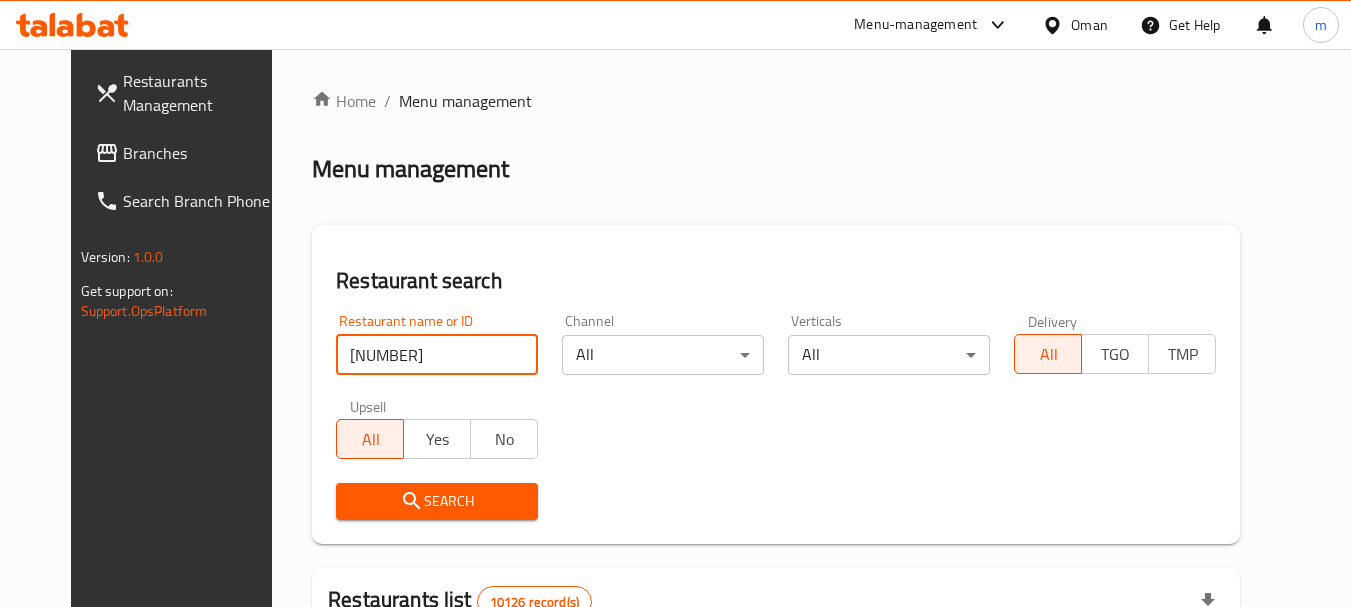 type on "27483" 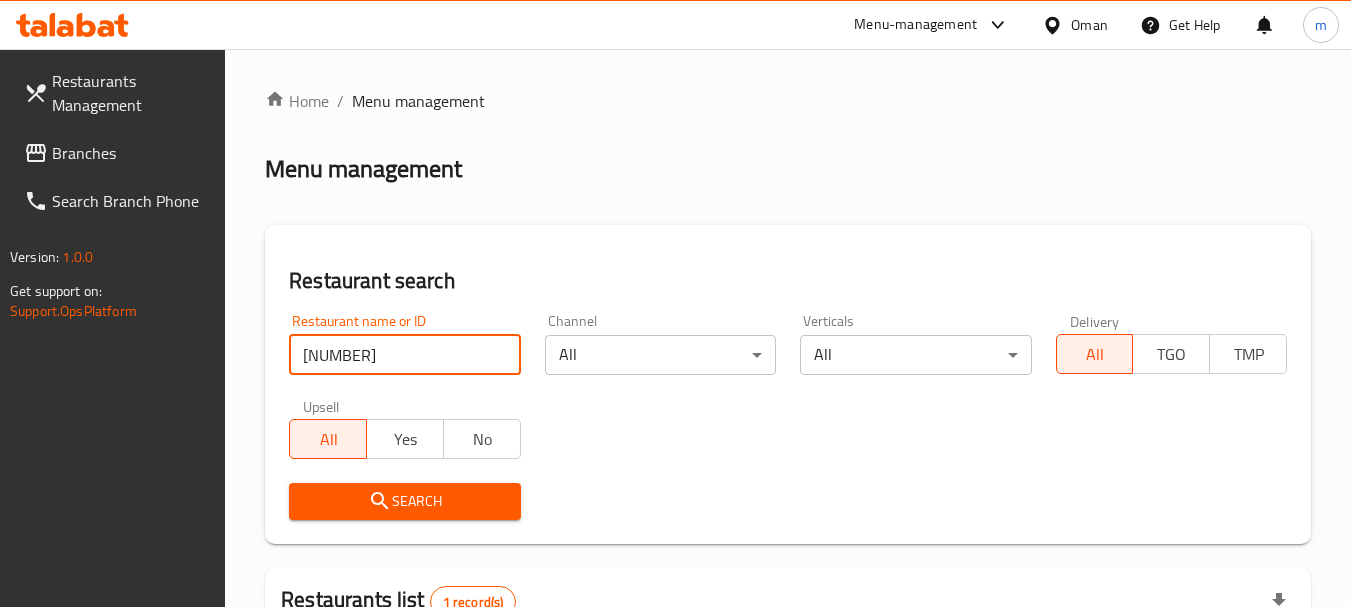 scroll, scrollTop: 285, scrollLeft: 0, axis: vertical 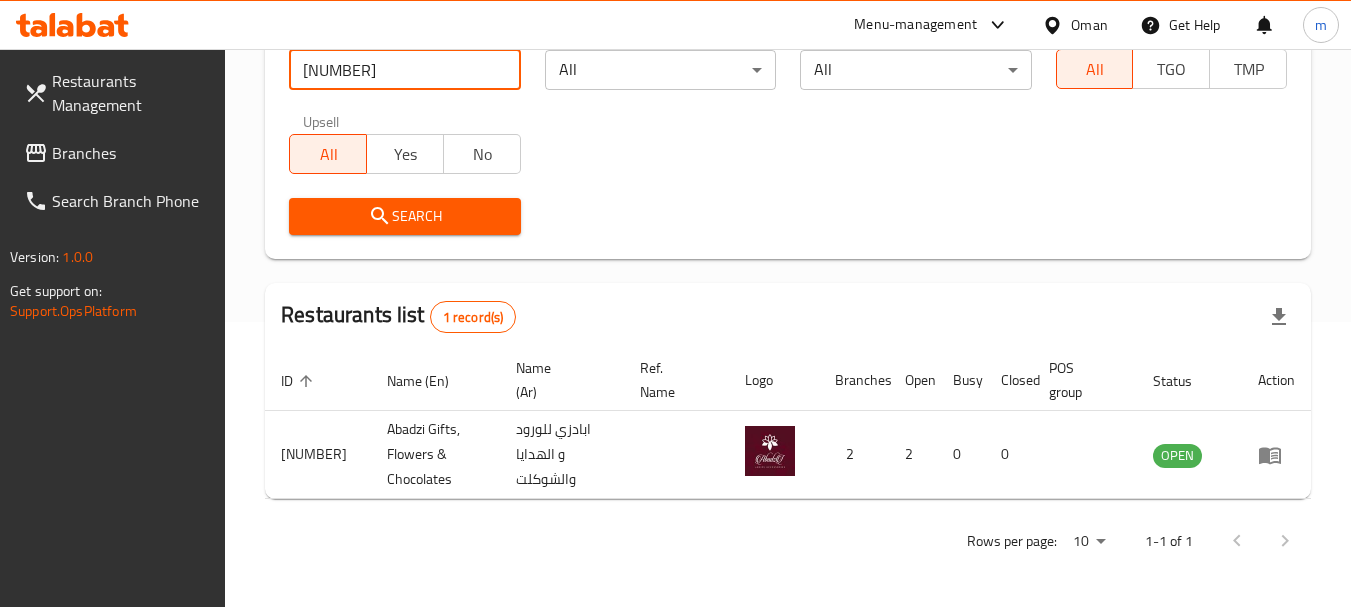 click on "Oman" at bounding box center [1089, 25] 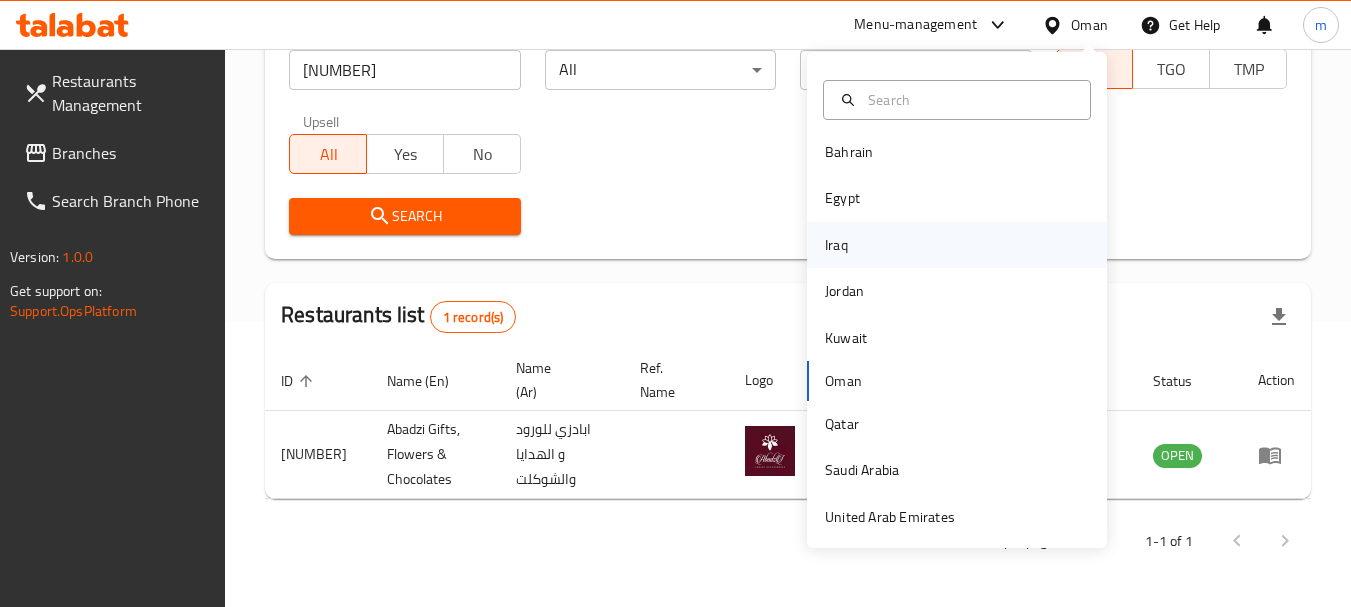 scroll, scrollTop: 11, scrollLeft: 0, axis: vertical 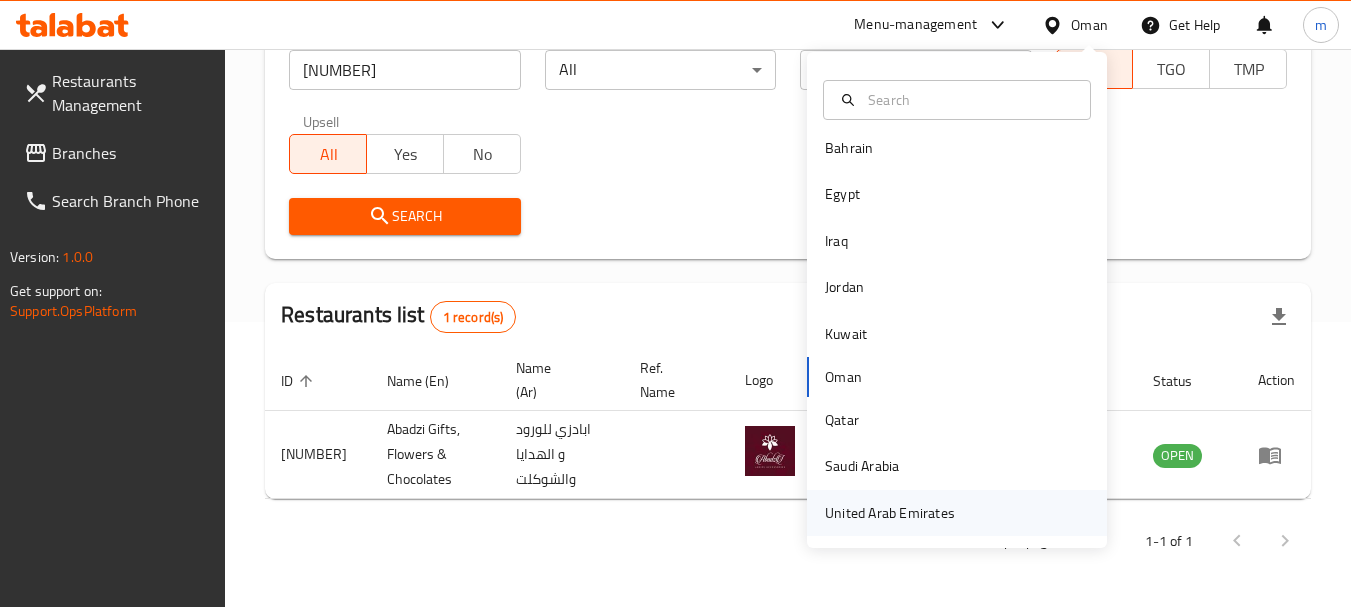 click on "United Arab Emirates" at bounding box center [890, 513] 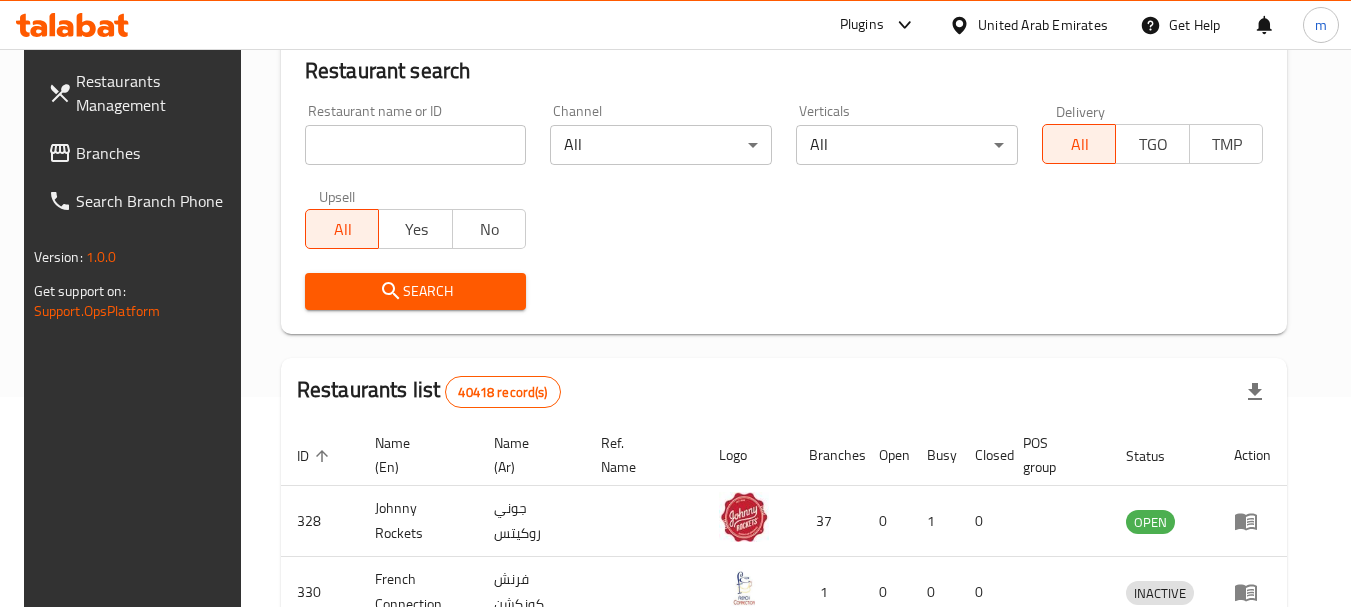 scroll, scrollTop: 285, scrollLeft: 0, axis: vertical 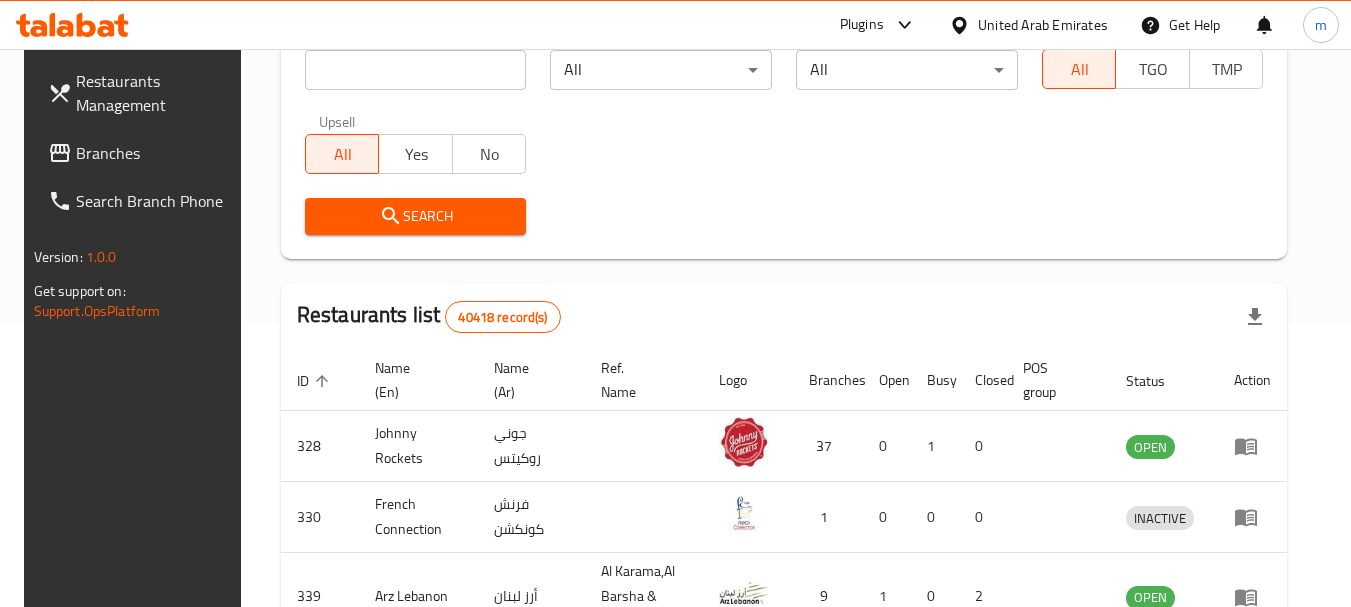 click on "Branches" at bounding box center [155, 153] 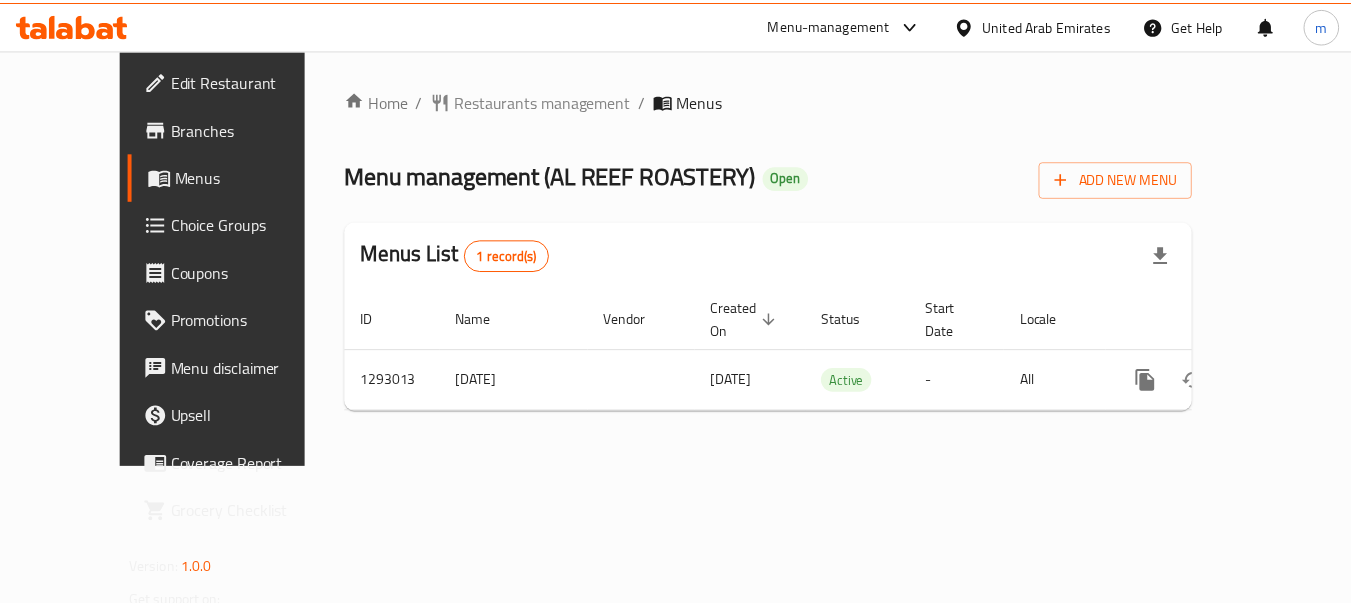 scroll, scrollTop: 0, scrollLeft: 0, axis: both 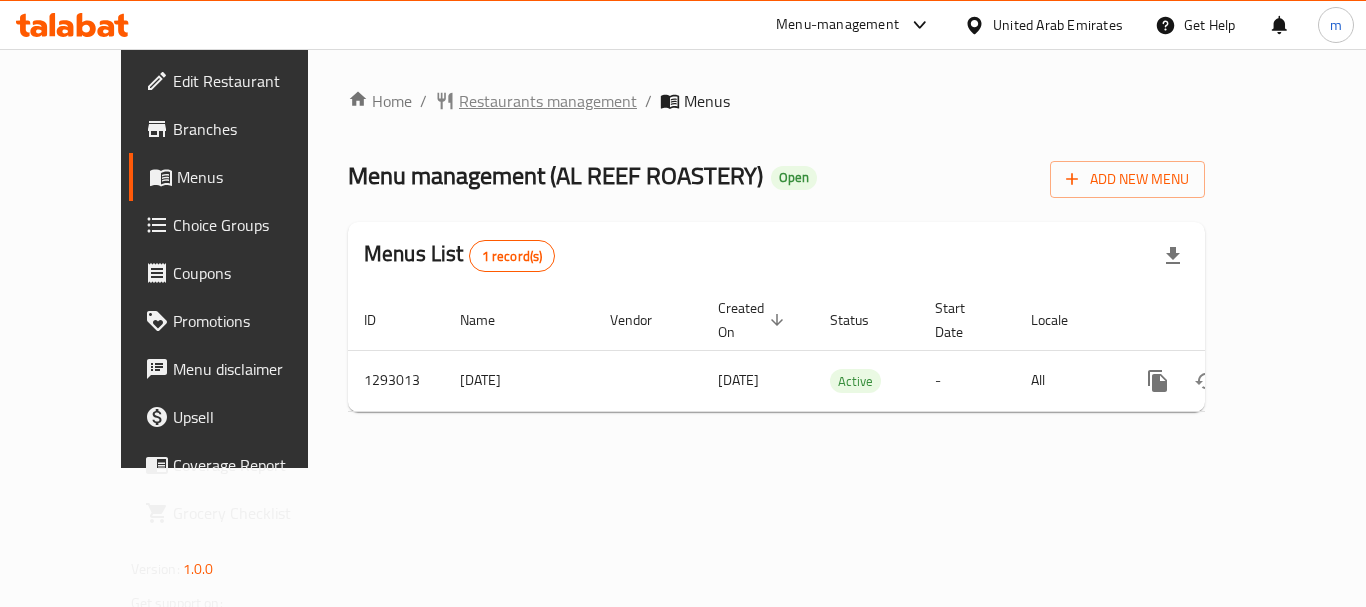 click on "Restaurants management" at bounding box center (548, 101) 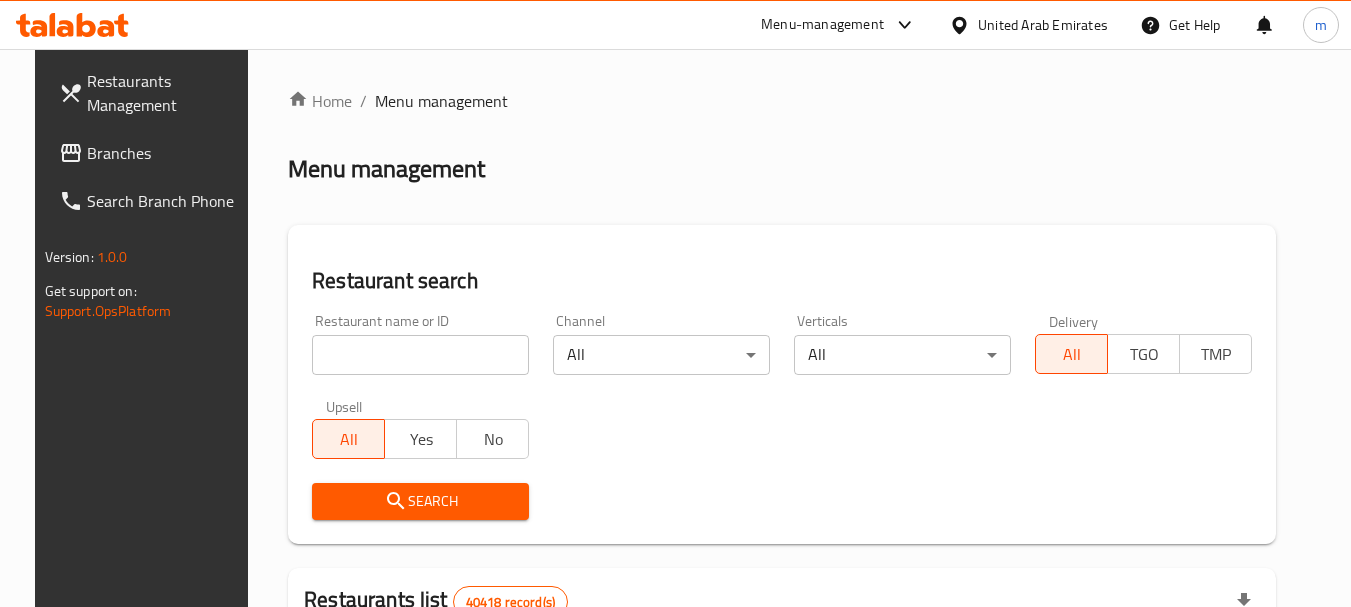 click at bounding box center [420, 355] 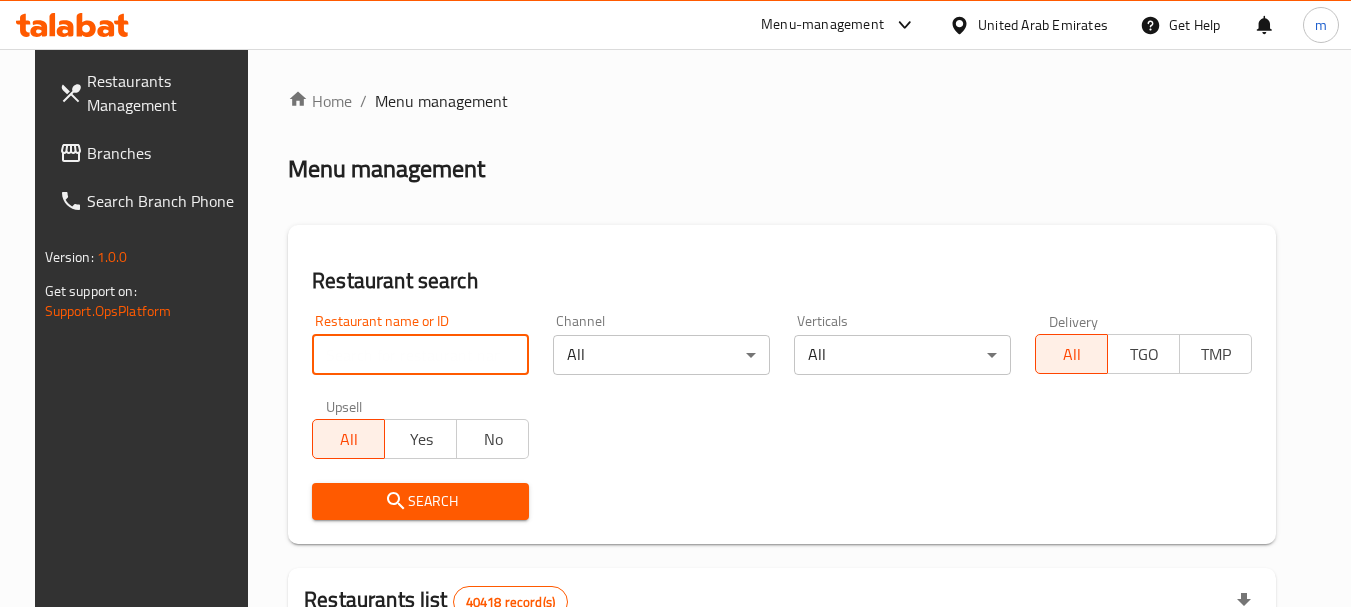 paste on "699253" 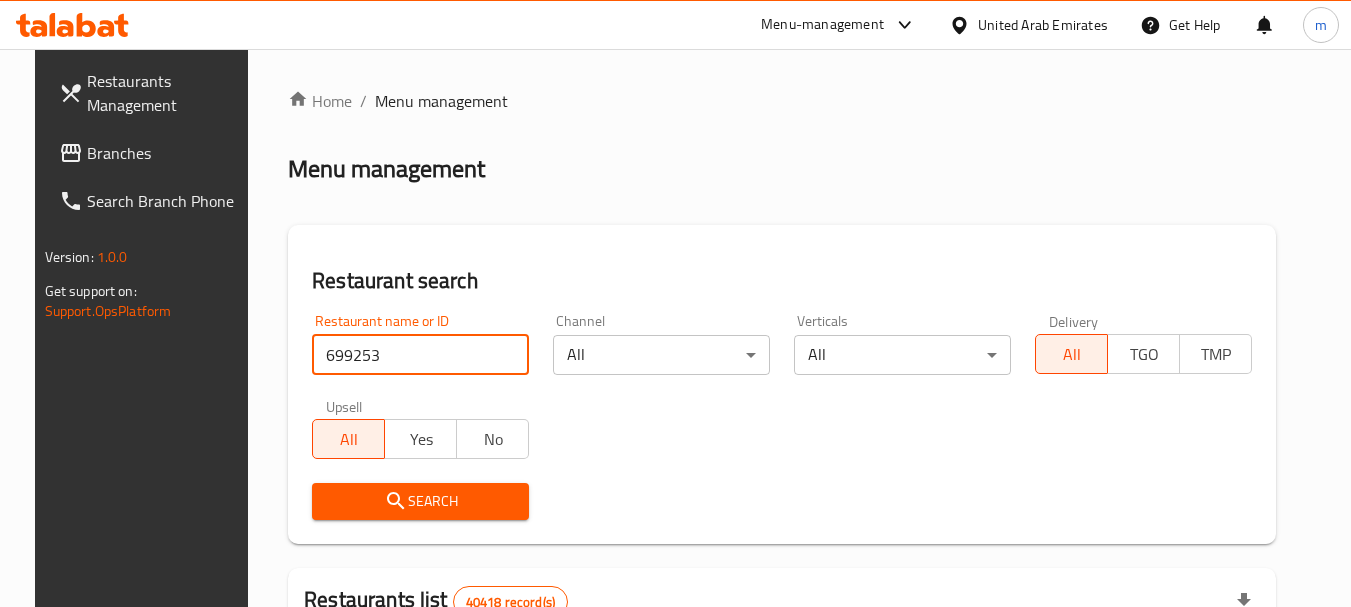 type on "699253" 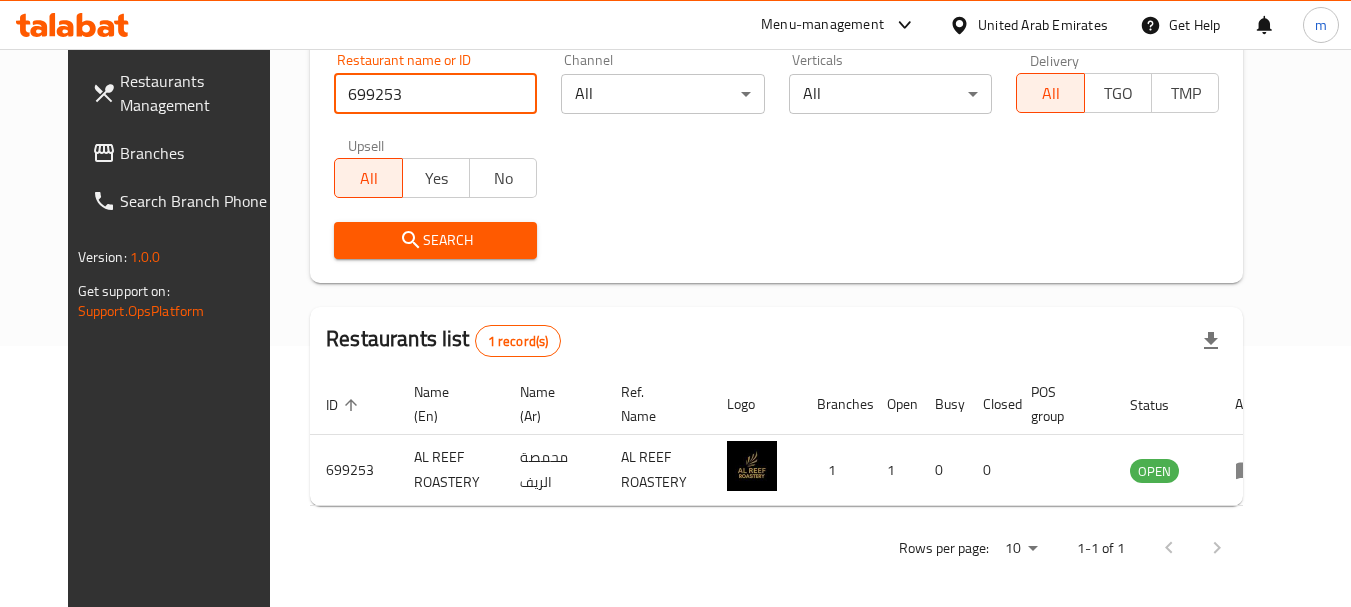 scroll, scrollTop: 268, scrollLeft: 0, axis: vertical 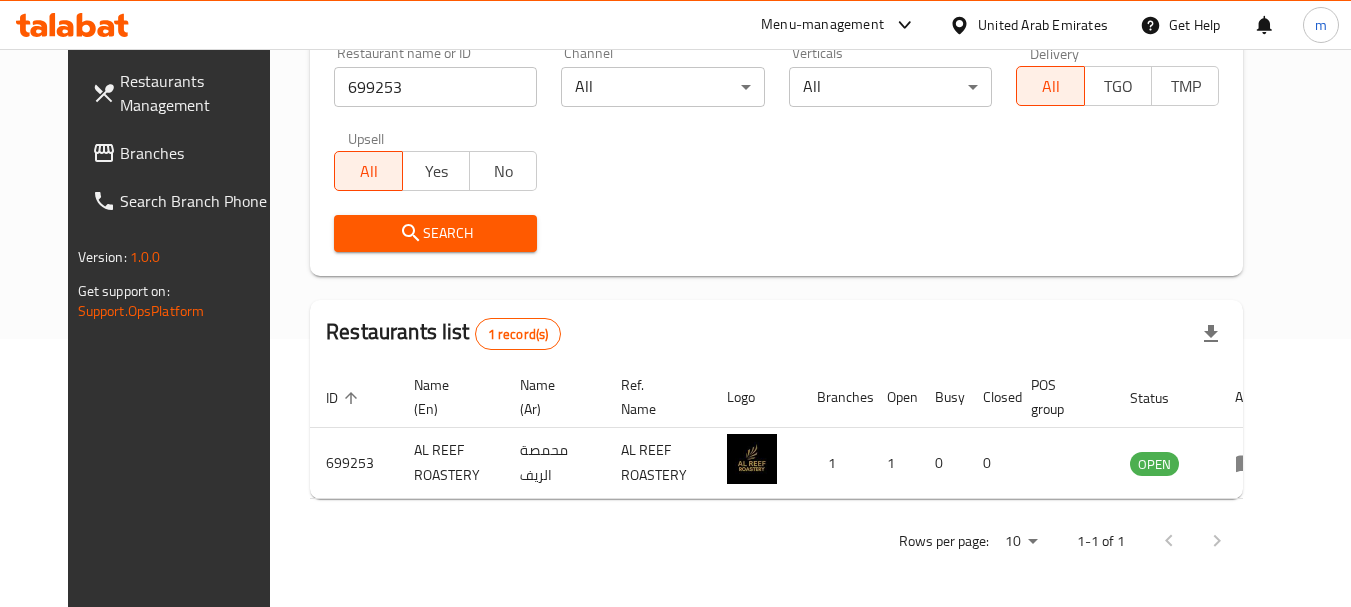 click on "United Arab Emirates" at bounding box center (1043, 25) 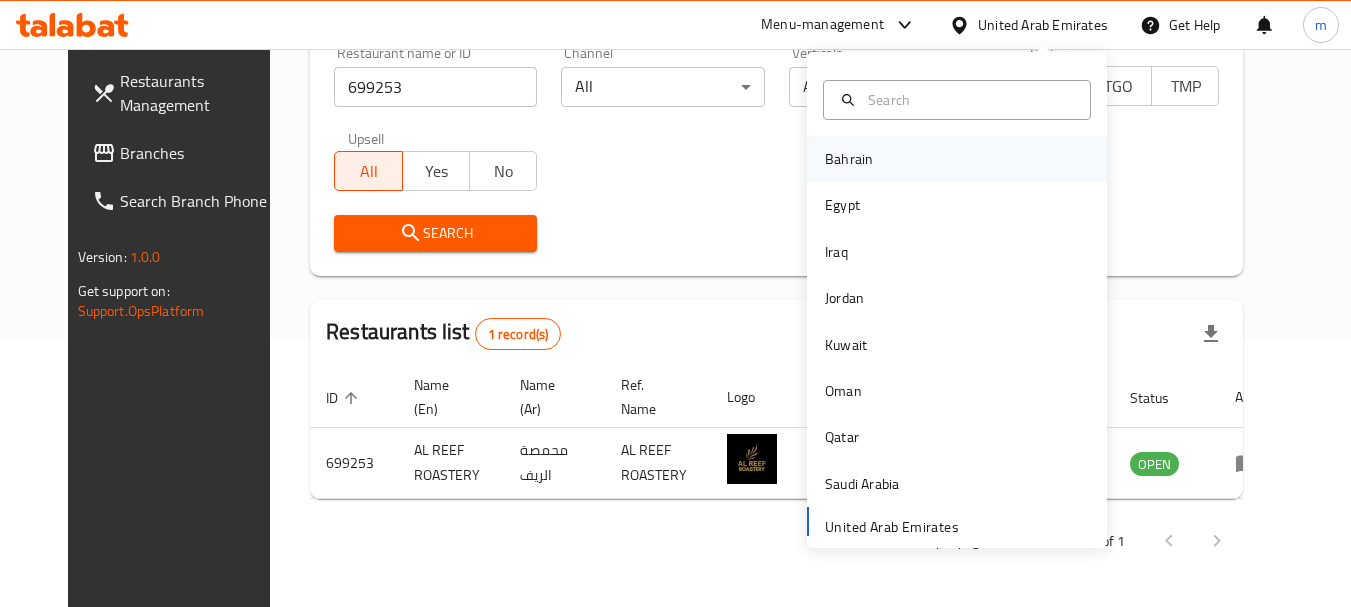 click on "Bahrain" at bounding box center (849, 159) 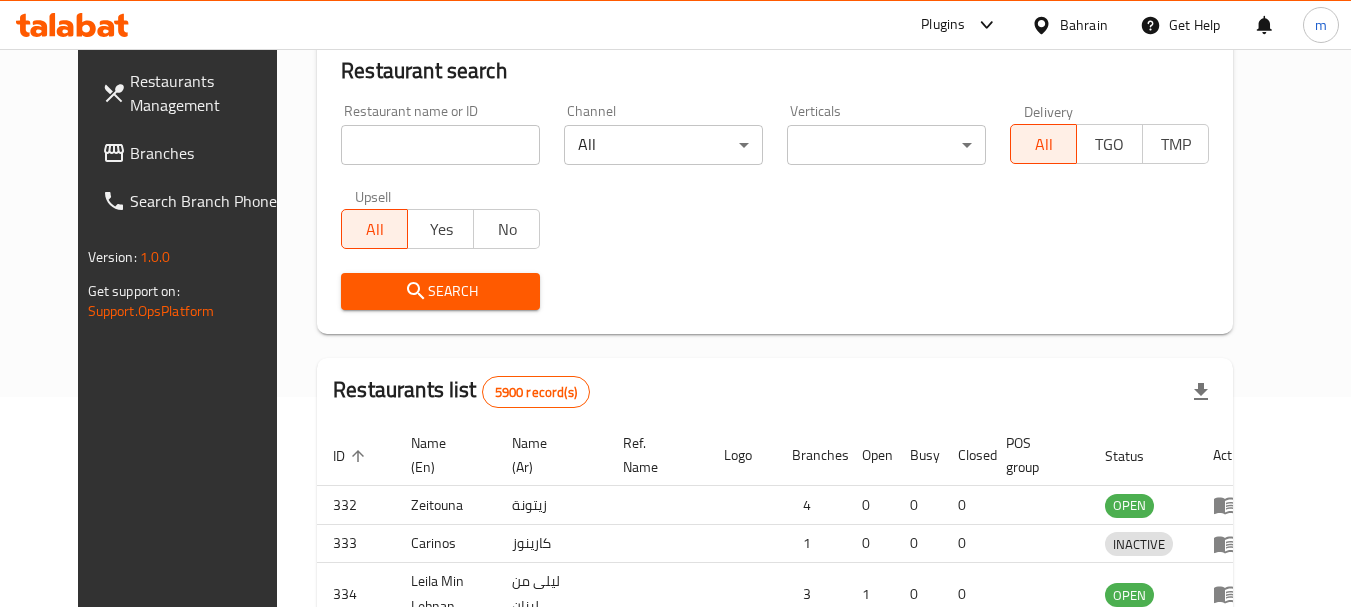 scroll, scrollTop: 268, scrollLeft: 0, axis: vertical 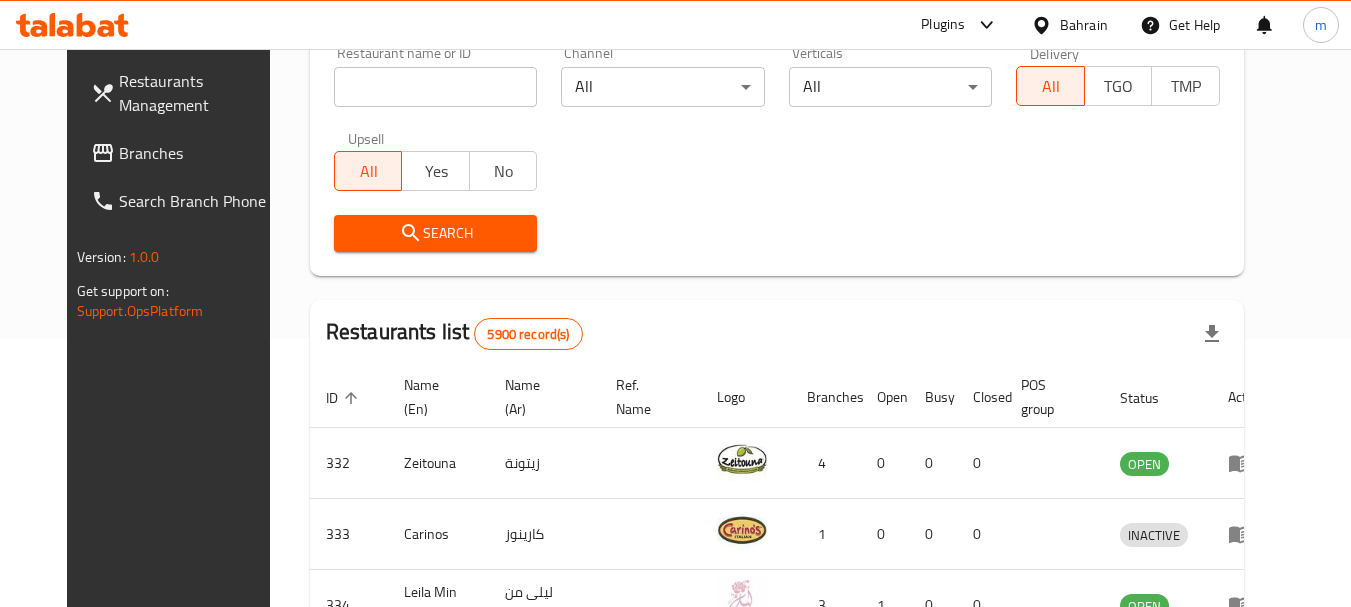 click on "Branches" at bounding box center (198, 153) 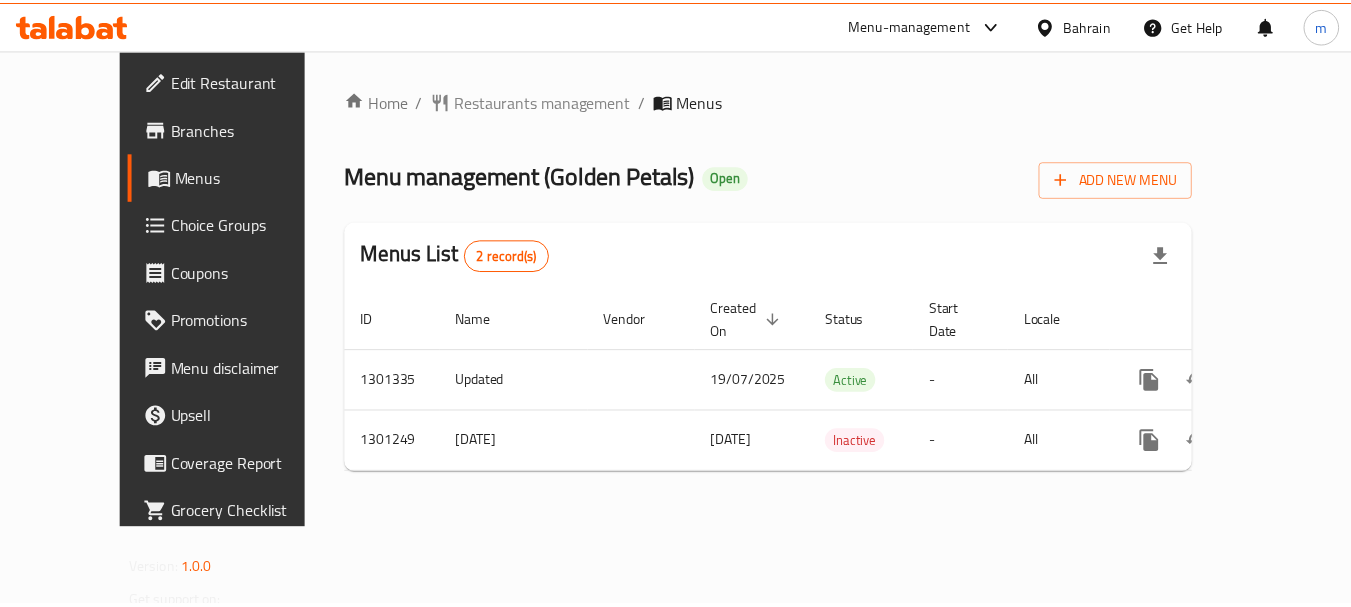 scroll, scrollTop: 0, scrollLeft: 0, axis: both 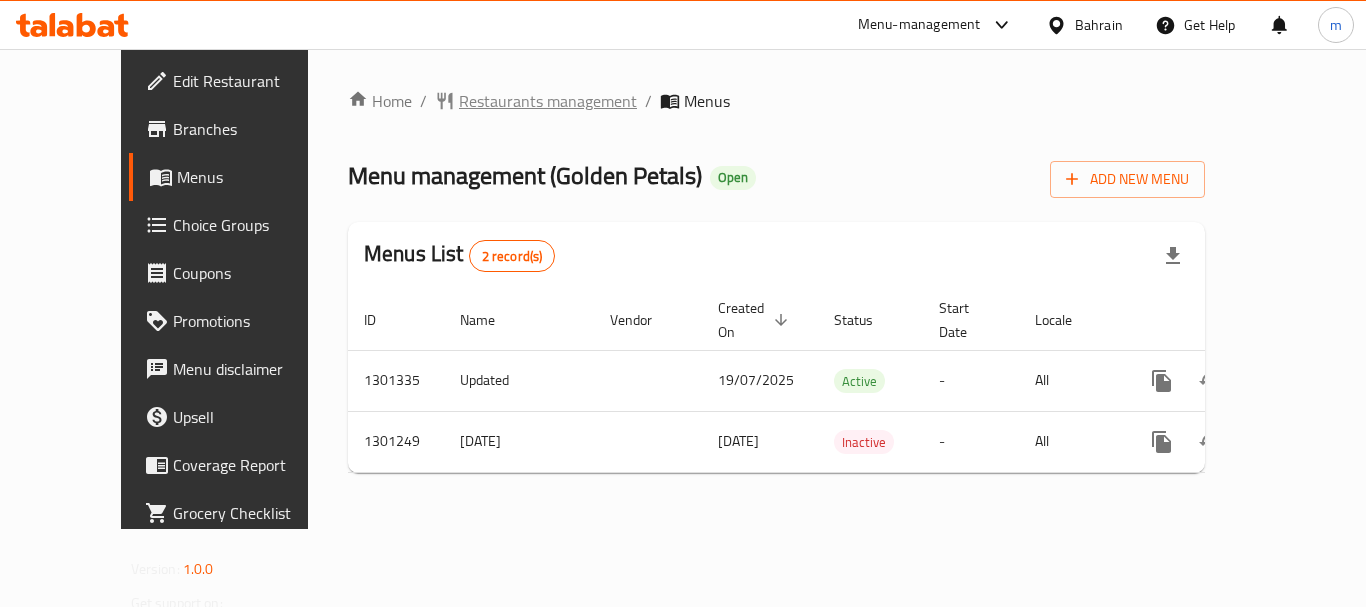 click on "Restaurants management" at bounding box center [548, 101] 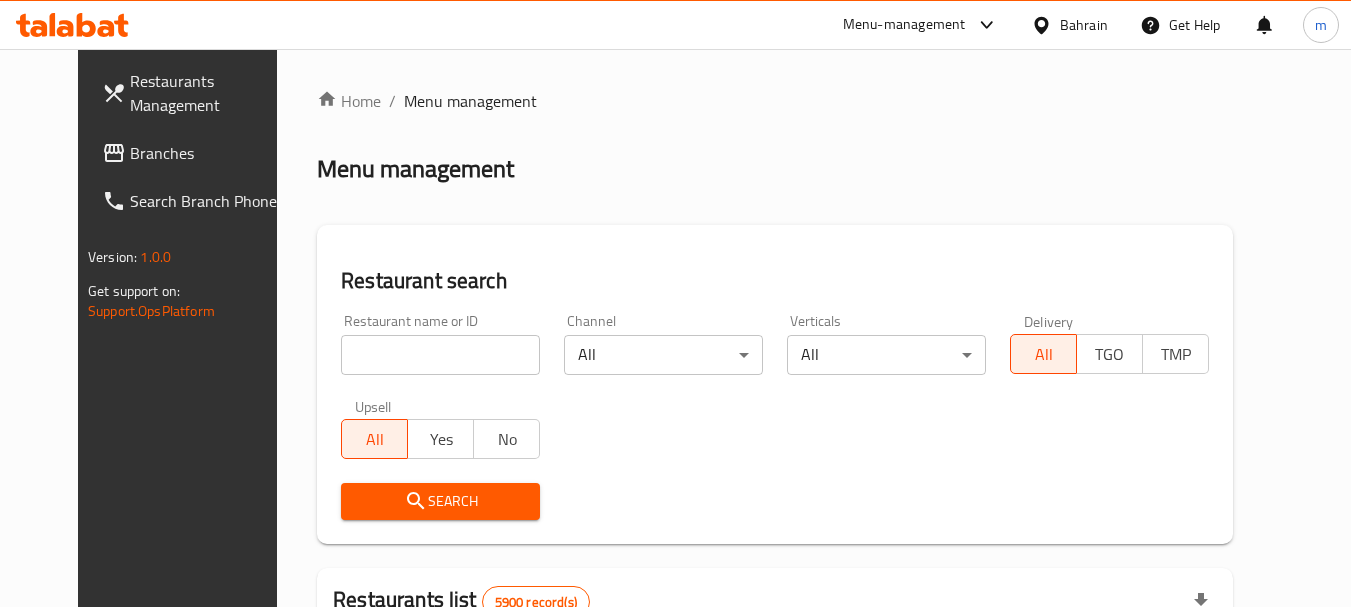 click at bounding box center [440, 355] 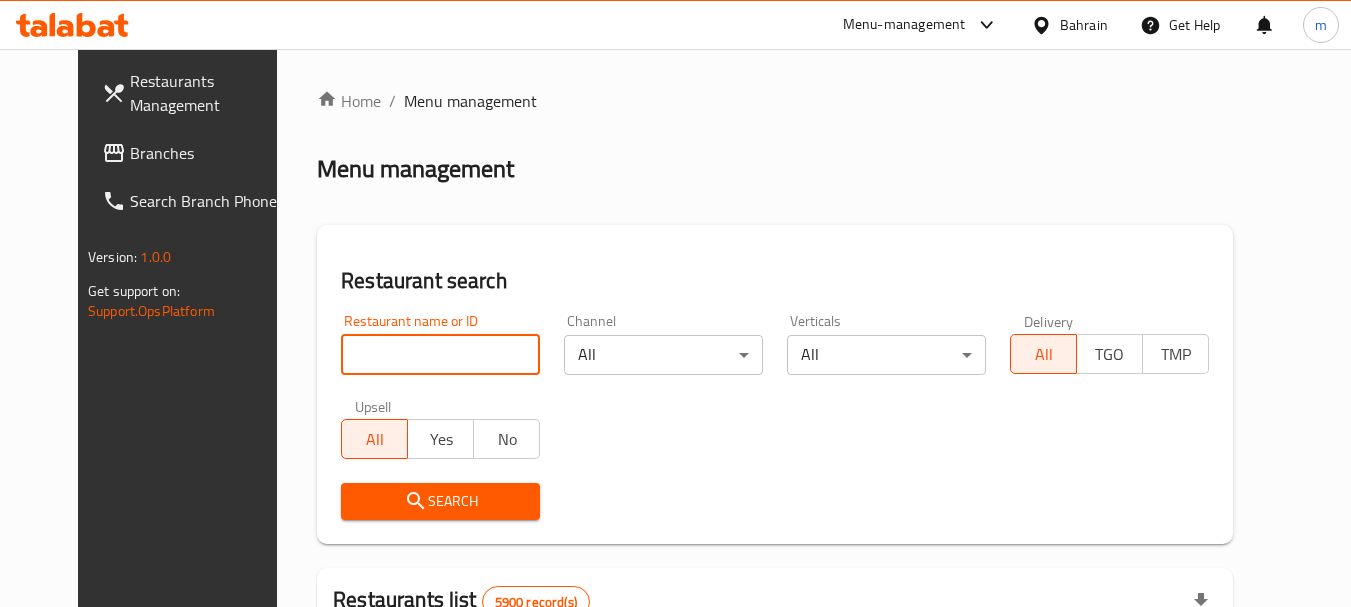 paste on "701874" 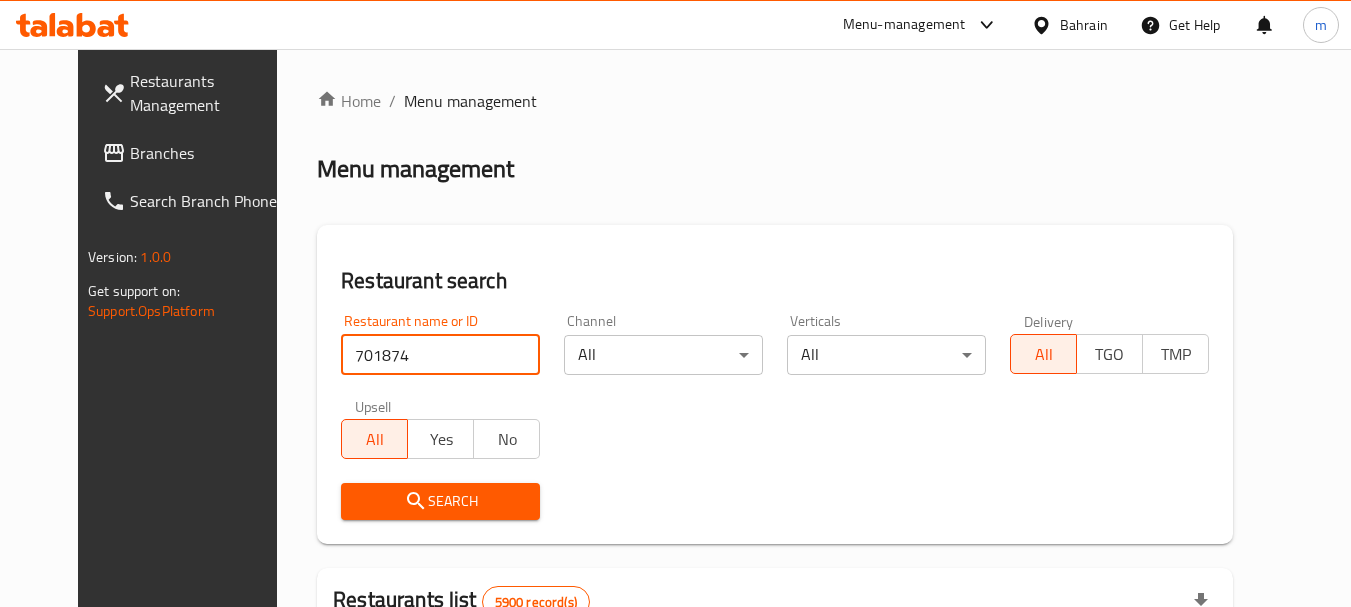 type on "701874" 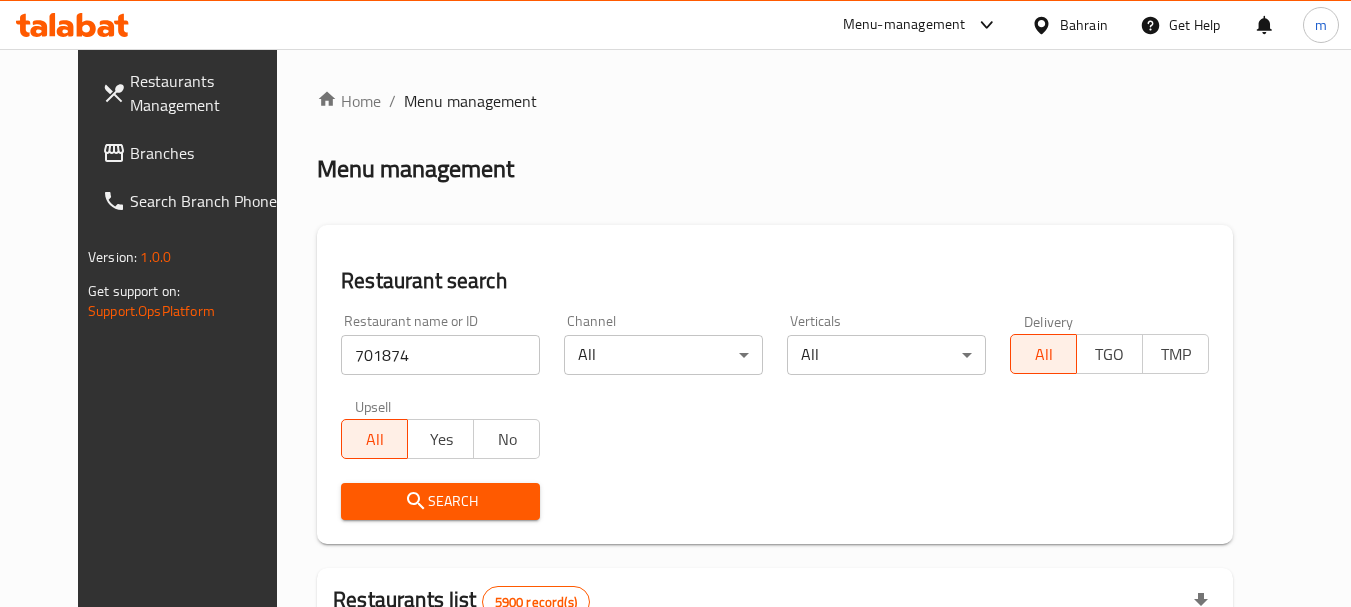 click on "Search" at bounding box center (440, 501) 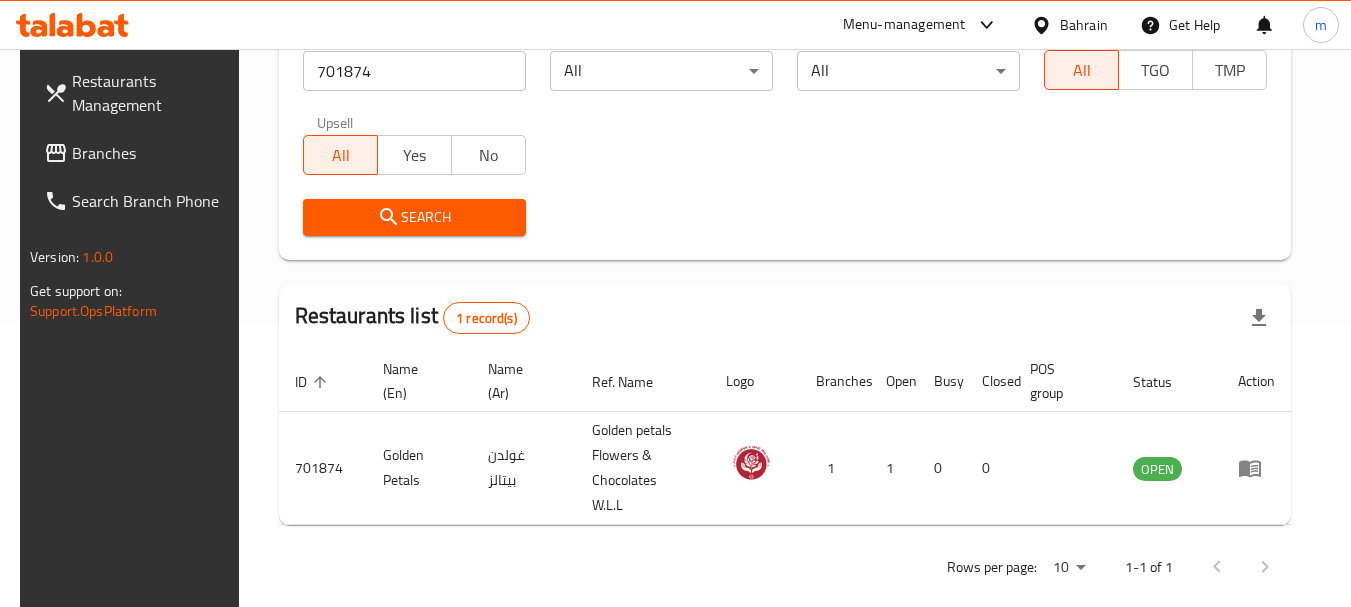 scroll, scrollTop: 285, scrollLeft: 0, axis: vertical 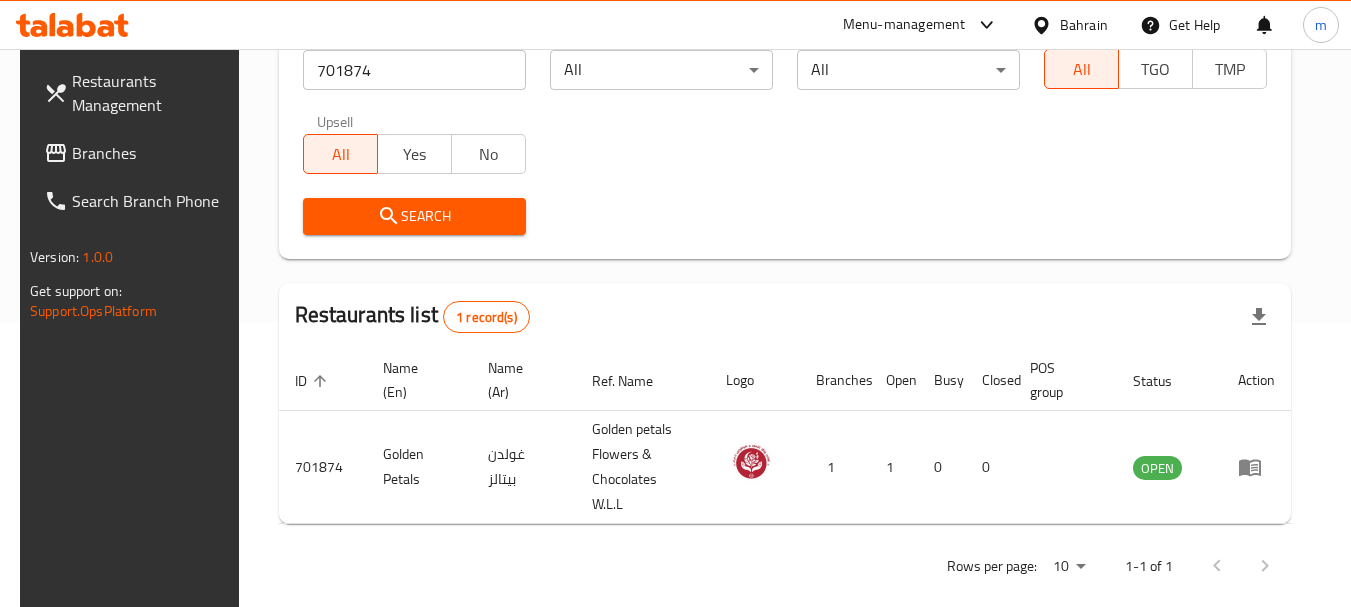 click on "Bahrain" at bounding box center [1084, 25] 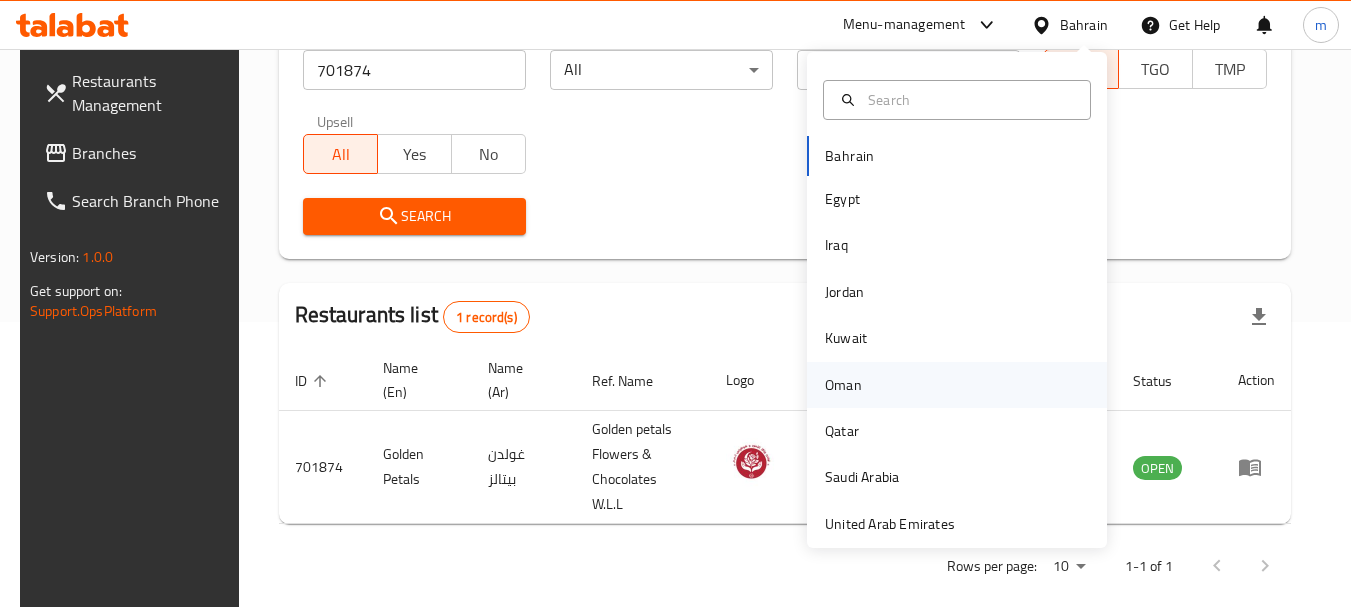 click on "Oman" at bounding box center (843, 385) 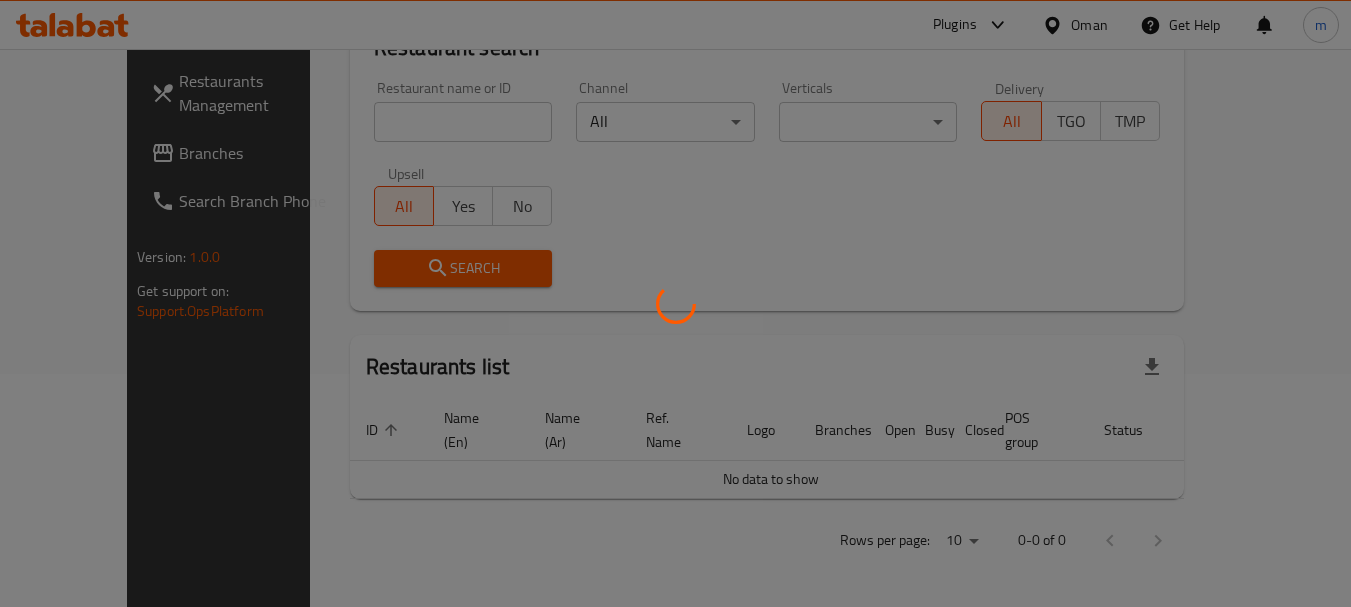 scroll, scrollTop: 210, scrollLeft: 0, axis: vertical 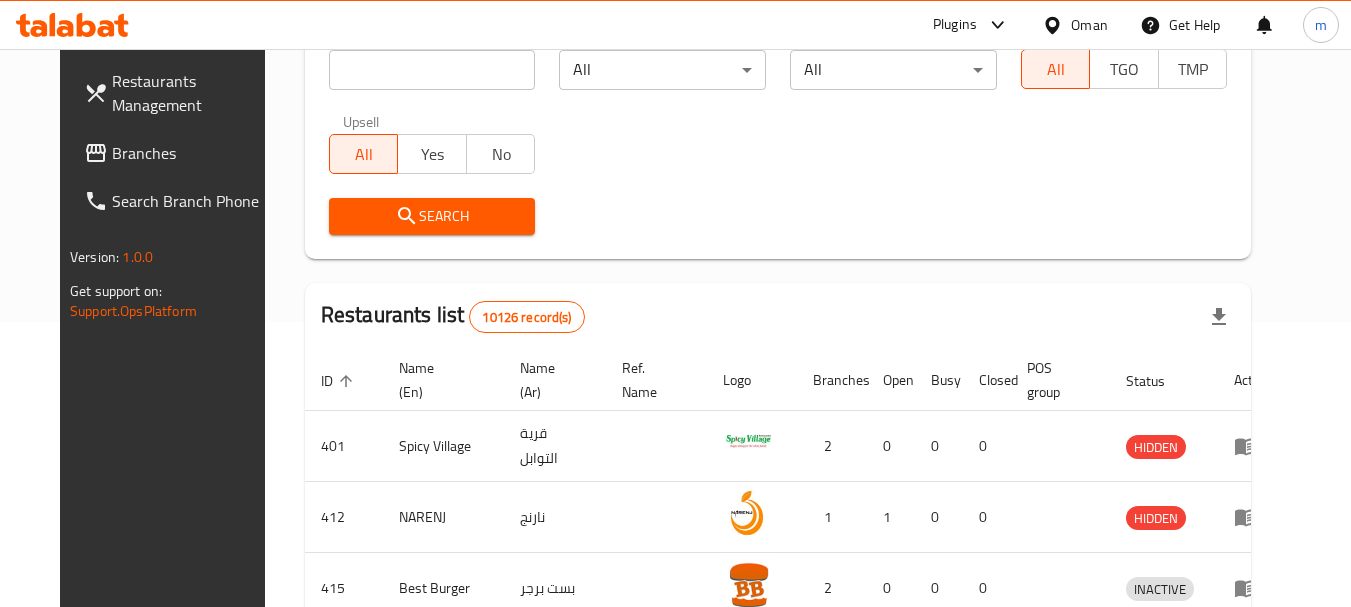 click at bounding box center [675, 303] 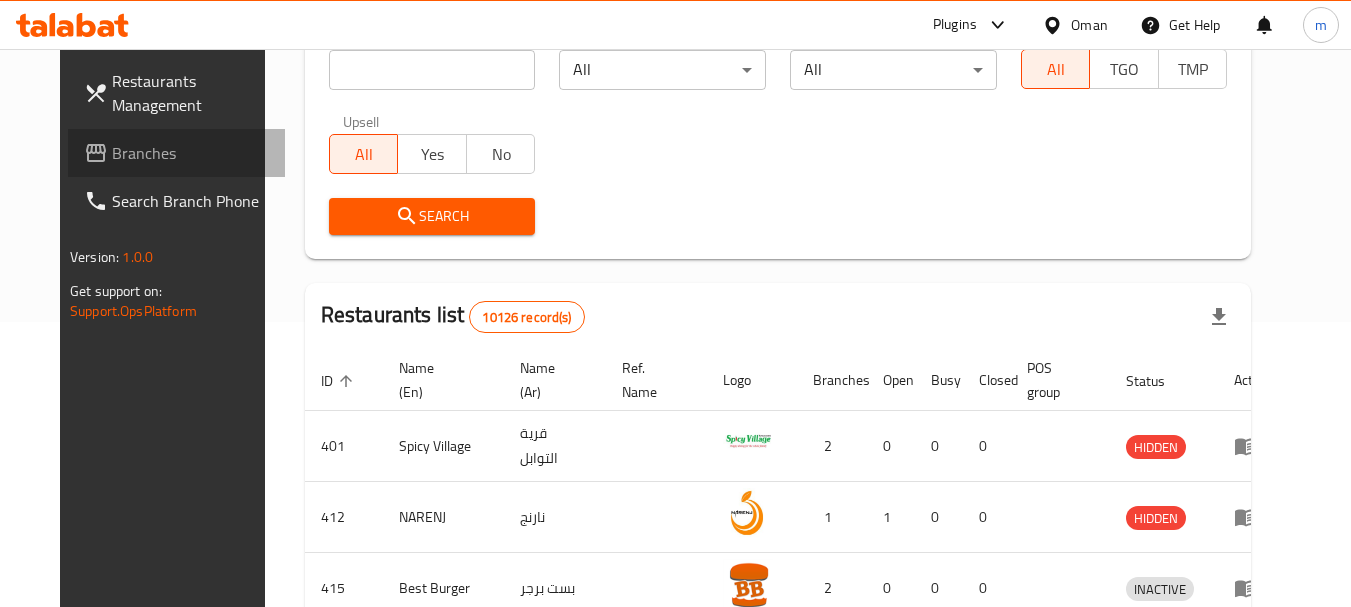 click on "Branches" at bounding box center [191, 153] 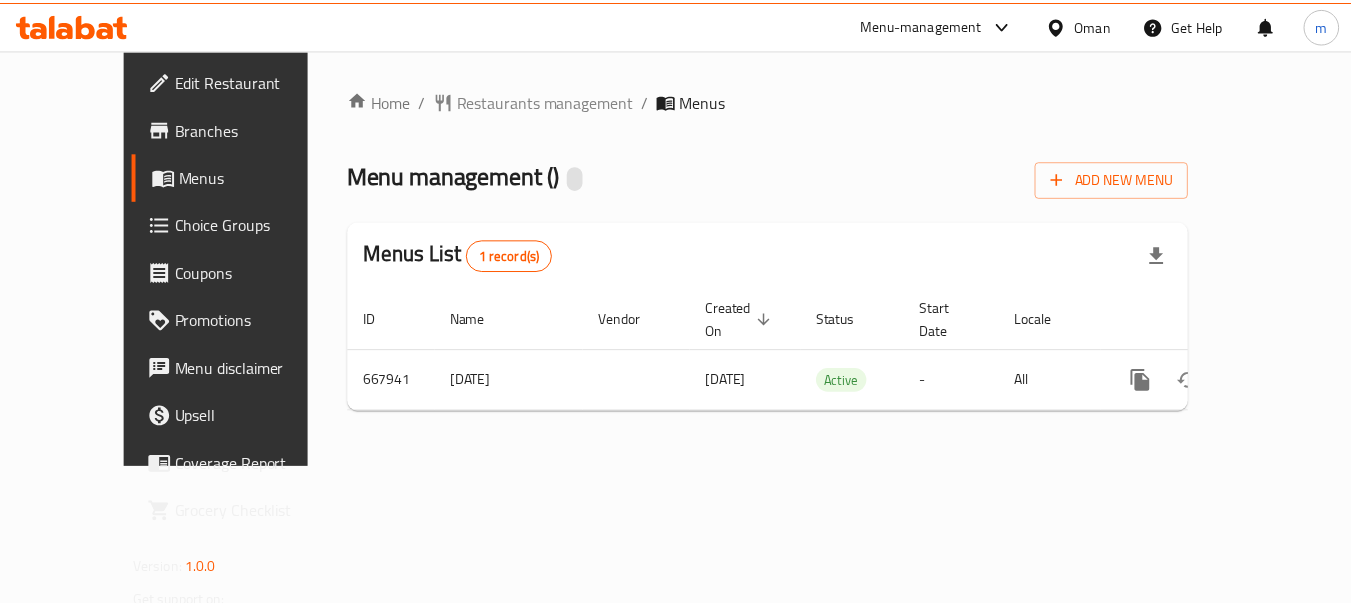 scroll, scrollTop: 0, scrollLeft: 0, axis: both 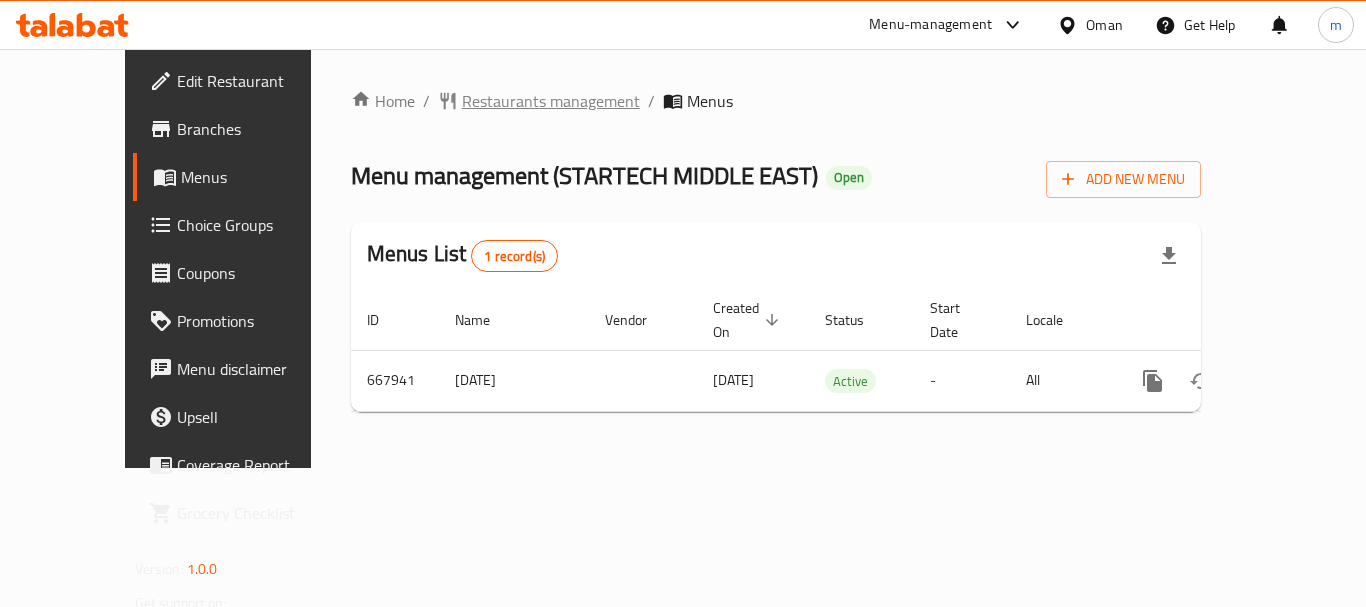 click on "Restaurants management" at bounding box center [551, 101] 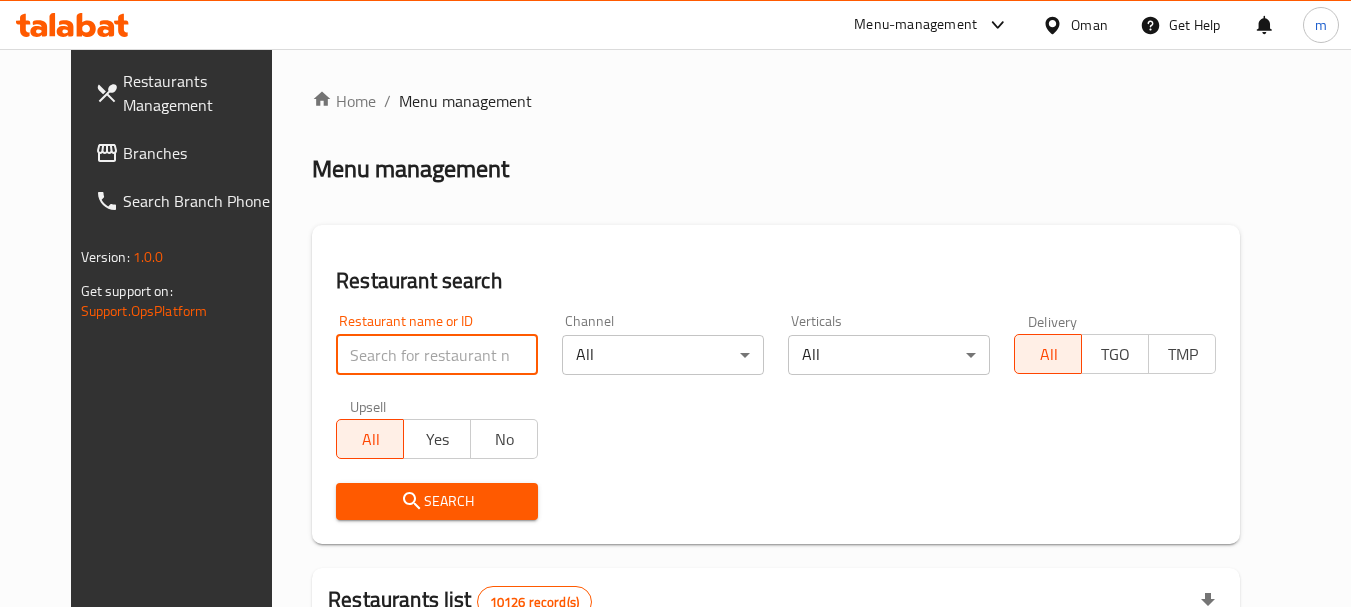 click at bounding box center [437, 355] 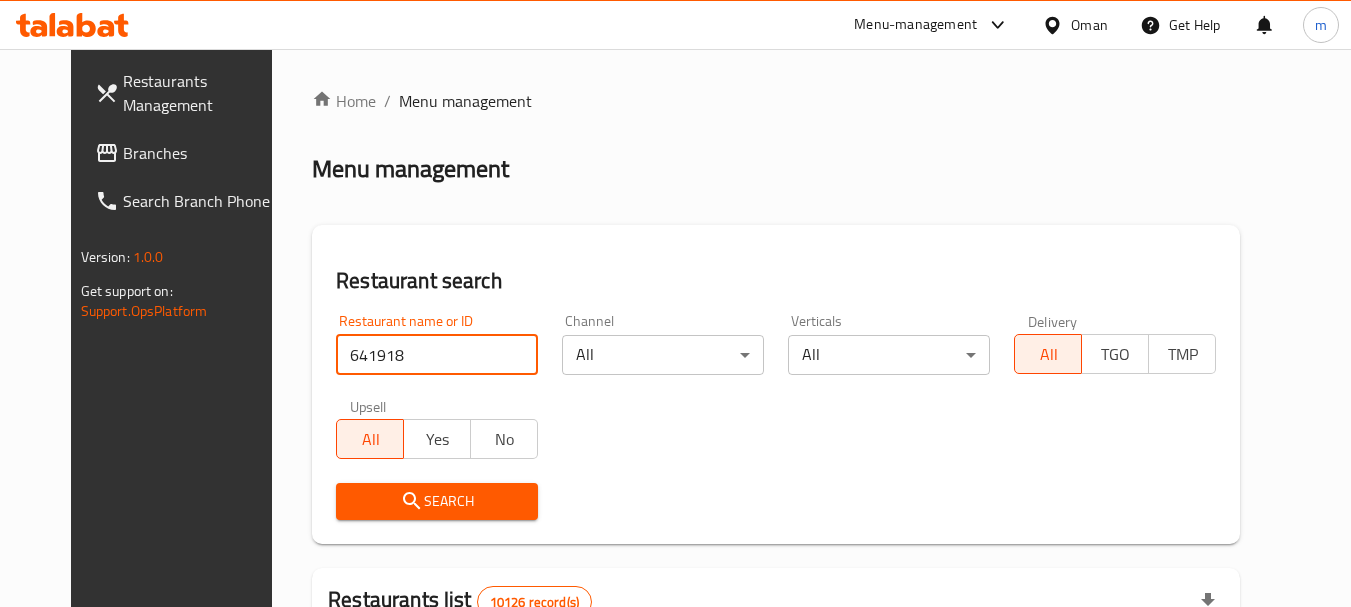 type on "641918" 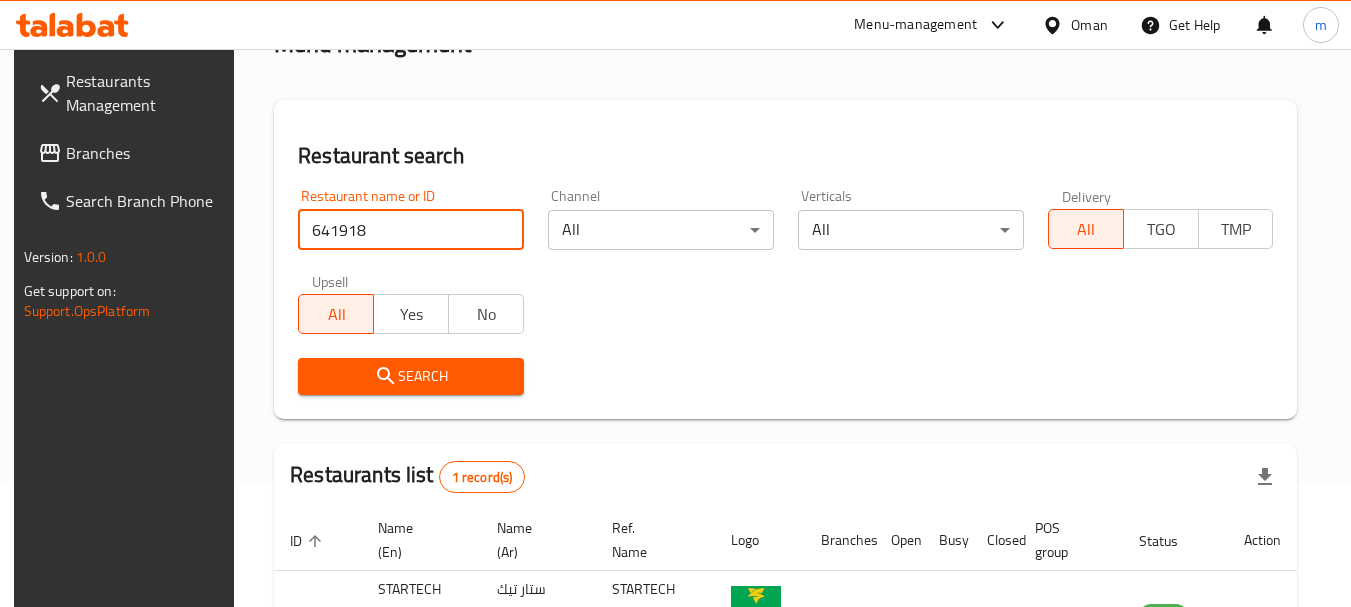 scroll, scrollTop: 260, scrollLeft: 0, axis: vertical 